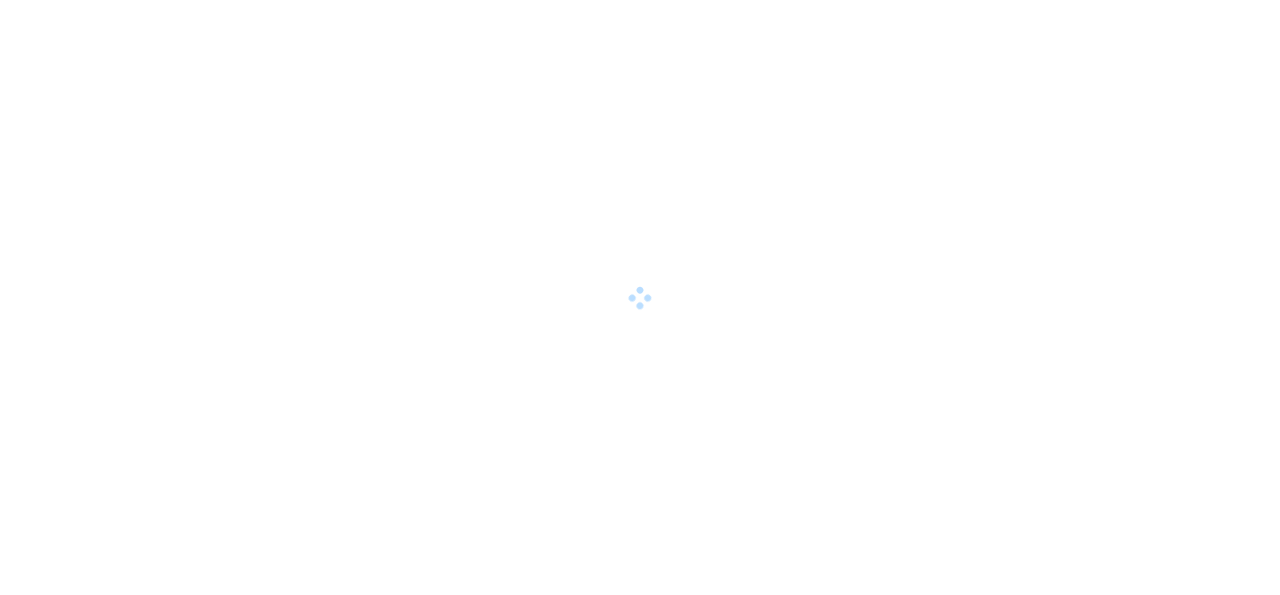 scroll, scrollTop: 0, scrollLeft: 0, axis: both 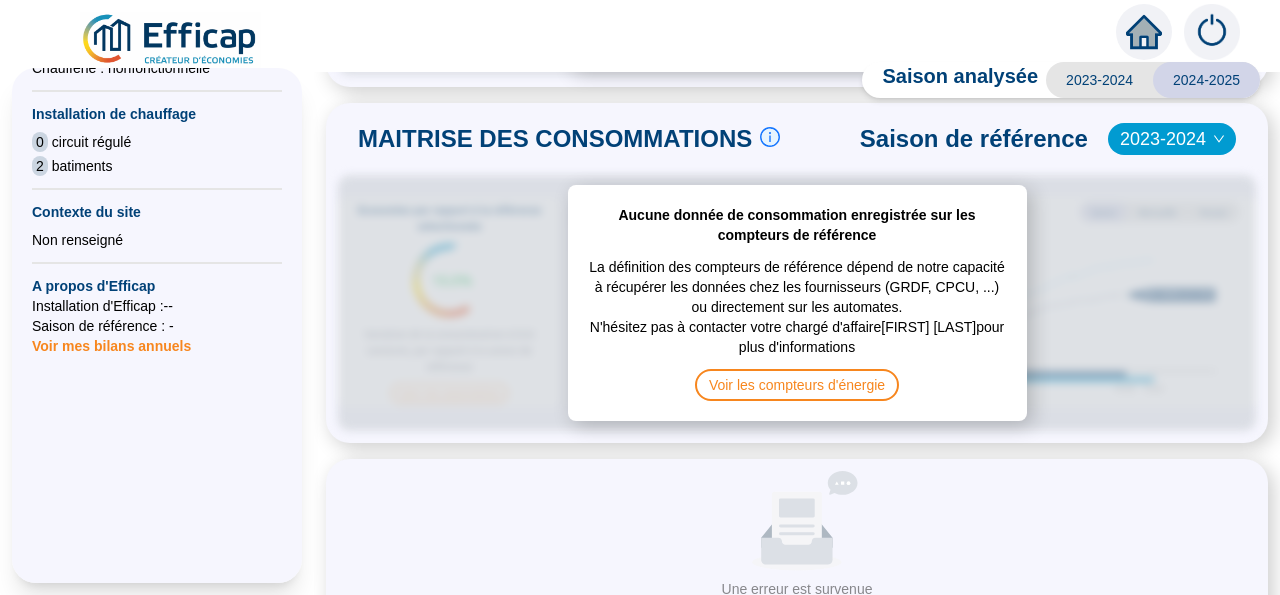 click on "2024-2025" at bounding box center (1206, 80) 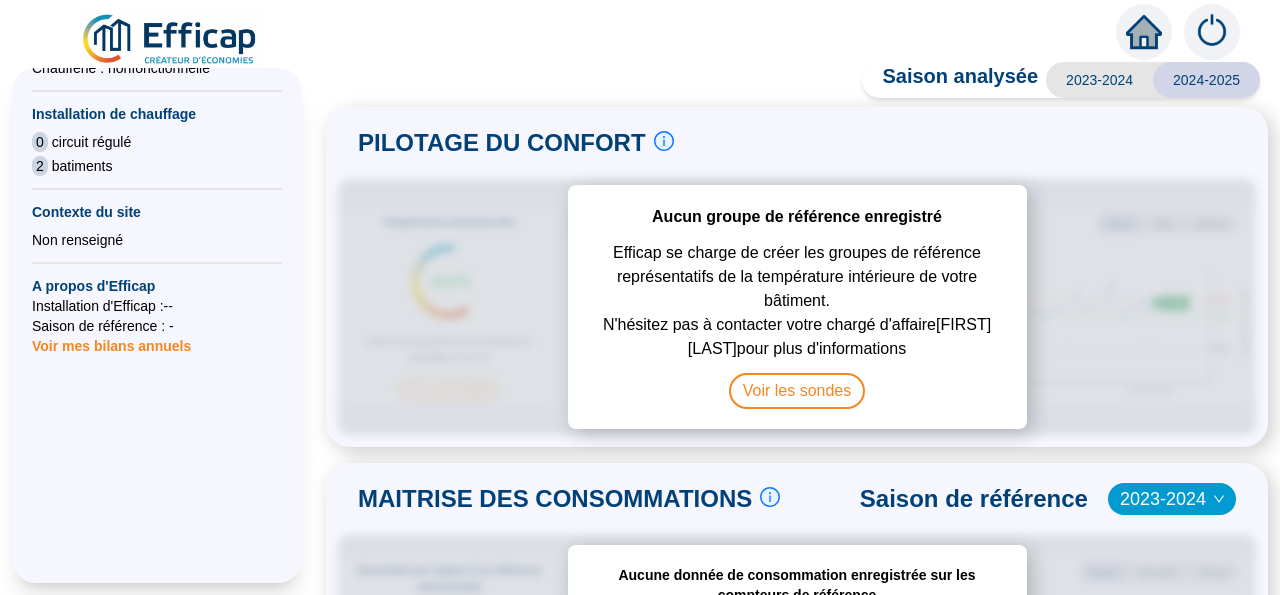 scroll, scrollTop: 0, scrollLeft: 0, axis: both 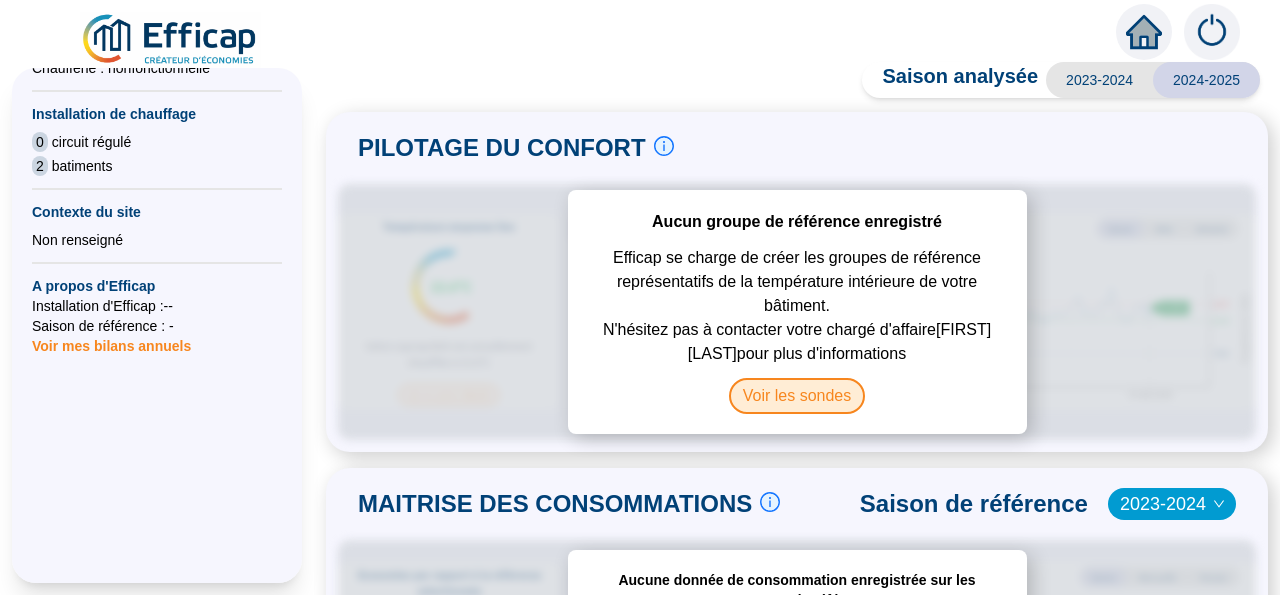 click on "Voir les sondes" at bounding box center [797, 396] 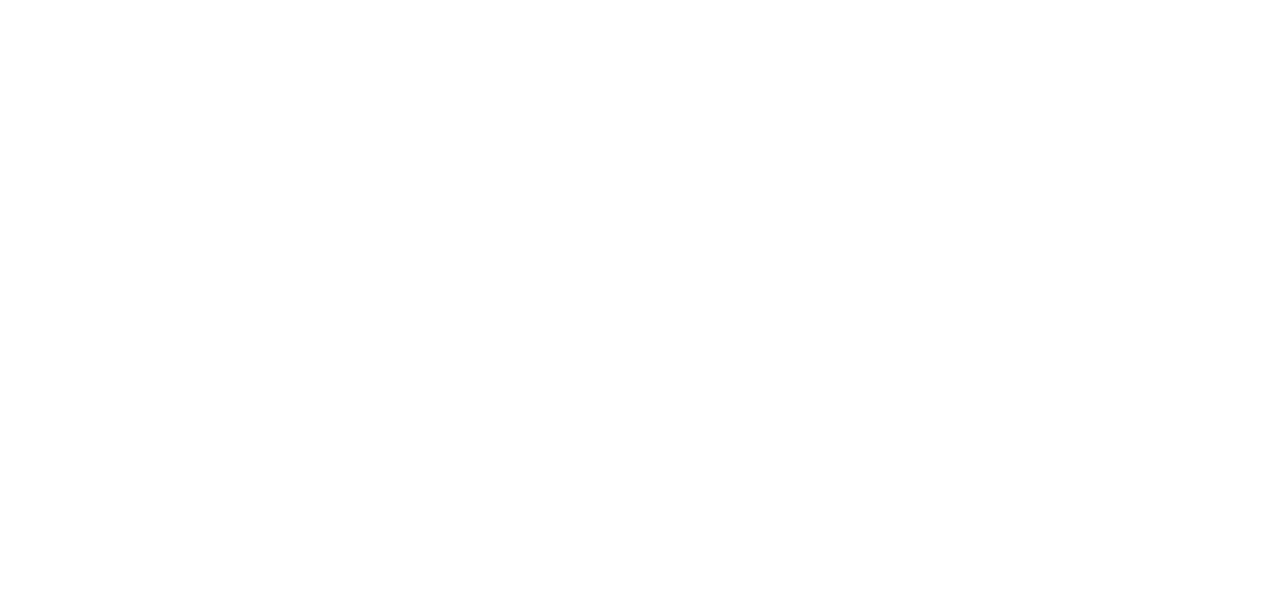 type 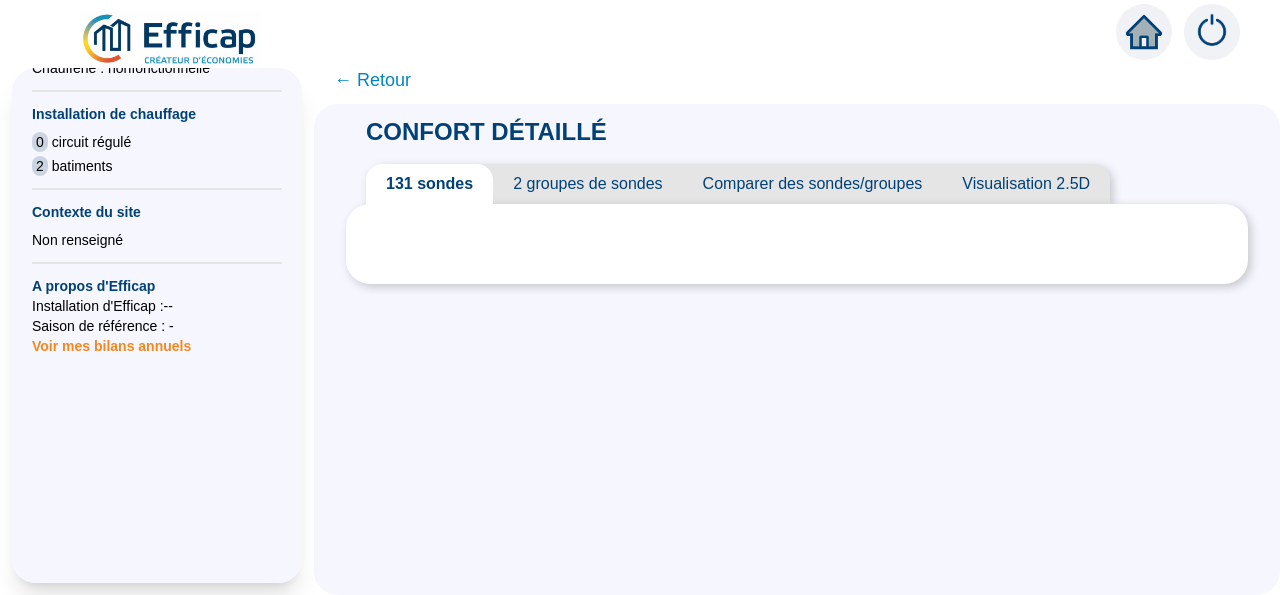 scroll, scrollTop: 695, scrollLeft: 0, axis: vertical 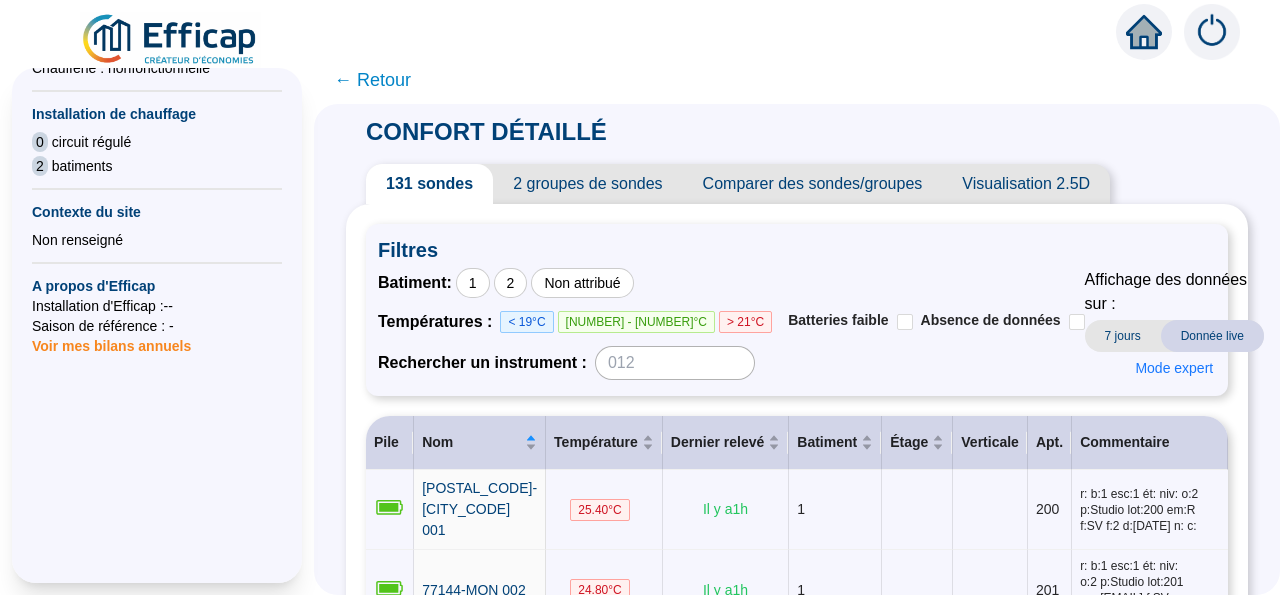click on "2 groupes de sondes" at bounding box center [587, 184] 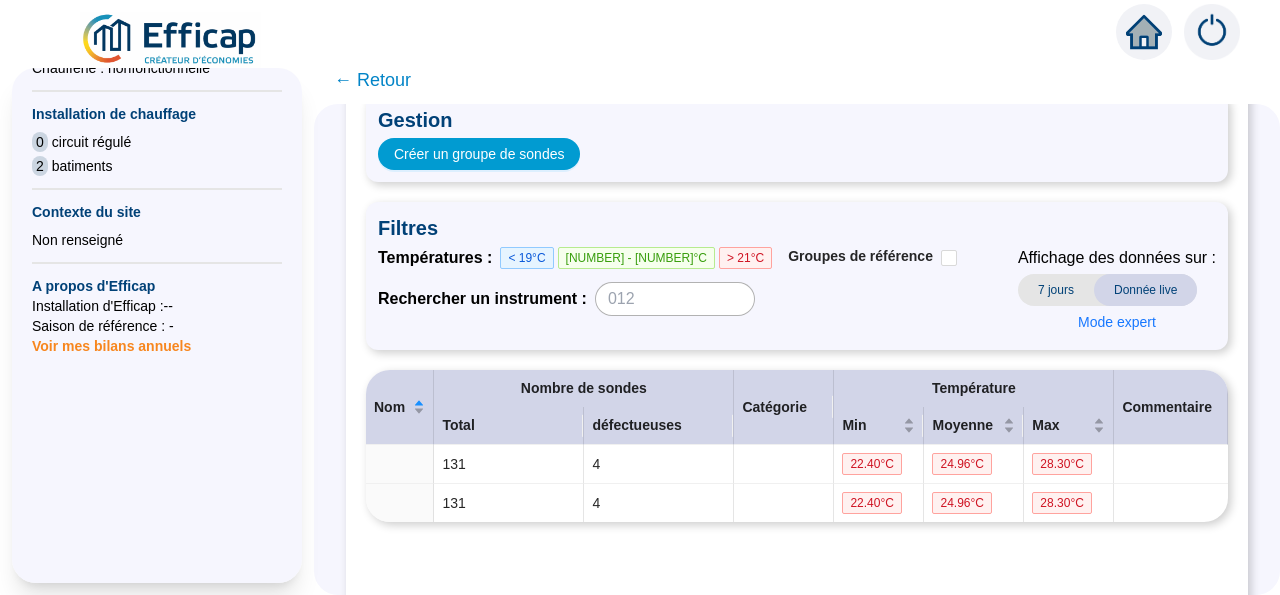 scroll, scrollTop: 186, scrollLeft: 0, axis: vertical 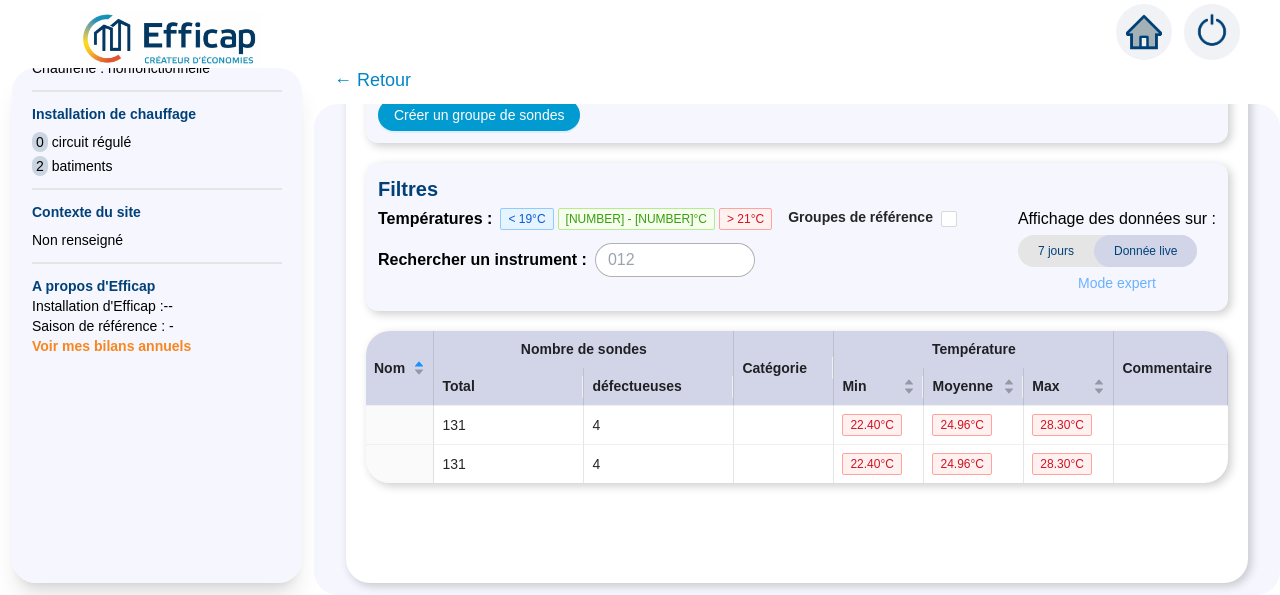 click on "Mode expert" at bounding box center (1117, 283) 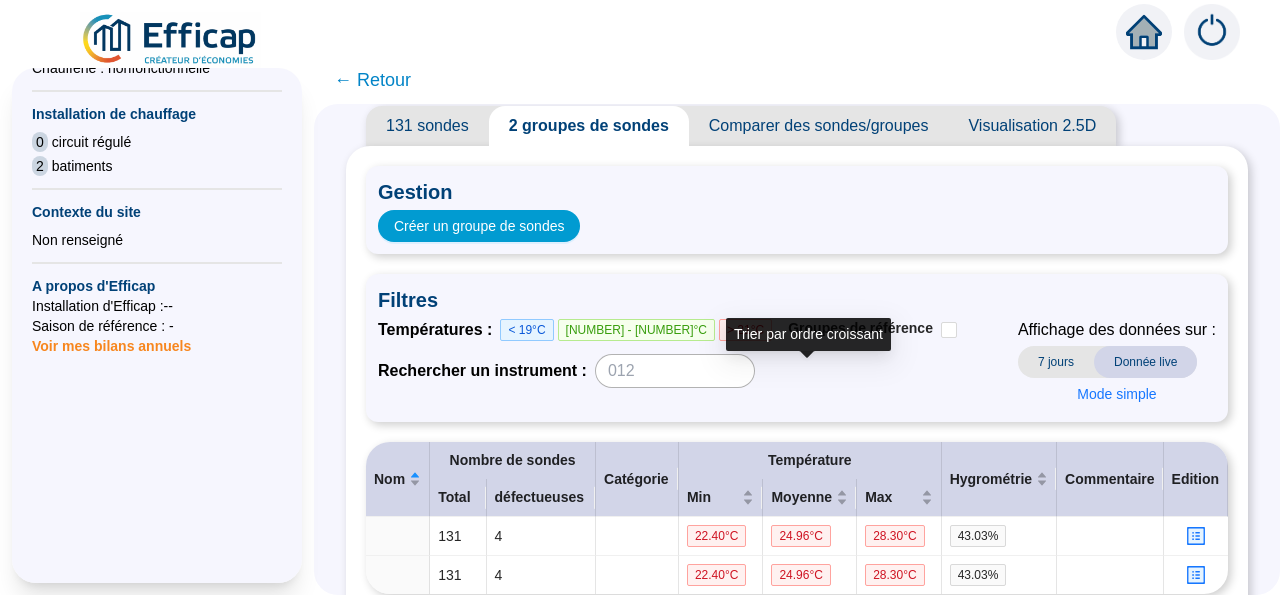 scroll, scrollTop: 0, scrollLeft: 0, axis: both 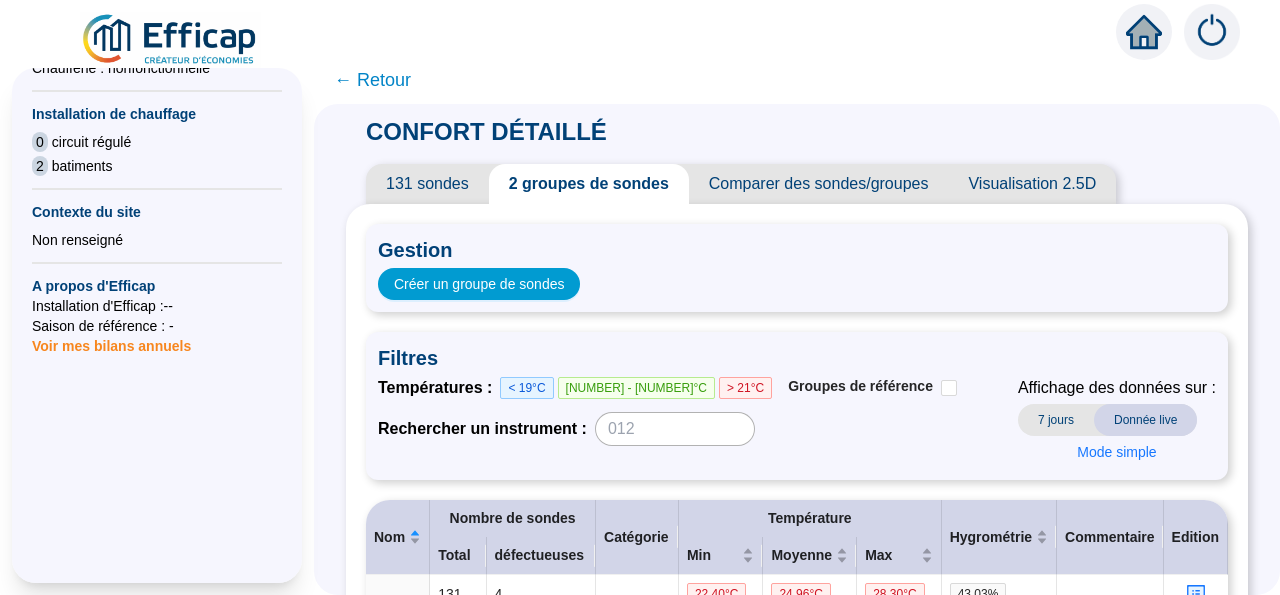 click on "Comparer des sondes/groupes" at bounding box center [819, 184] 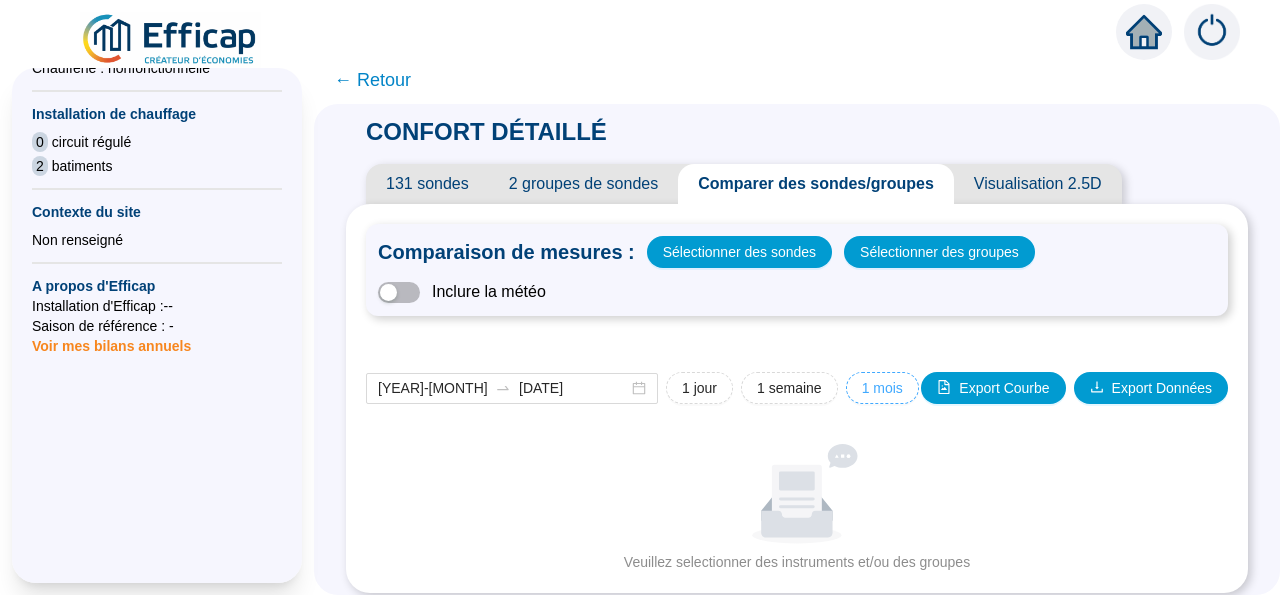 click on "1 mois" at bounding box center (699, 388) 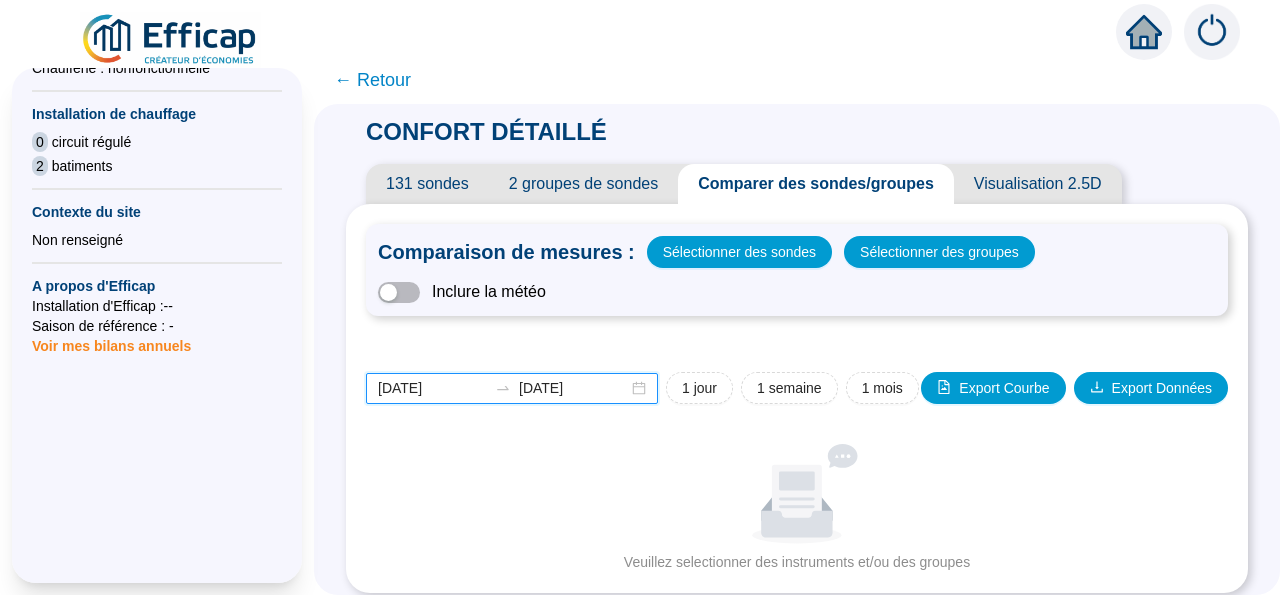 click on "2025-07-07" at bounding box center [432, 388] 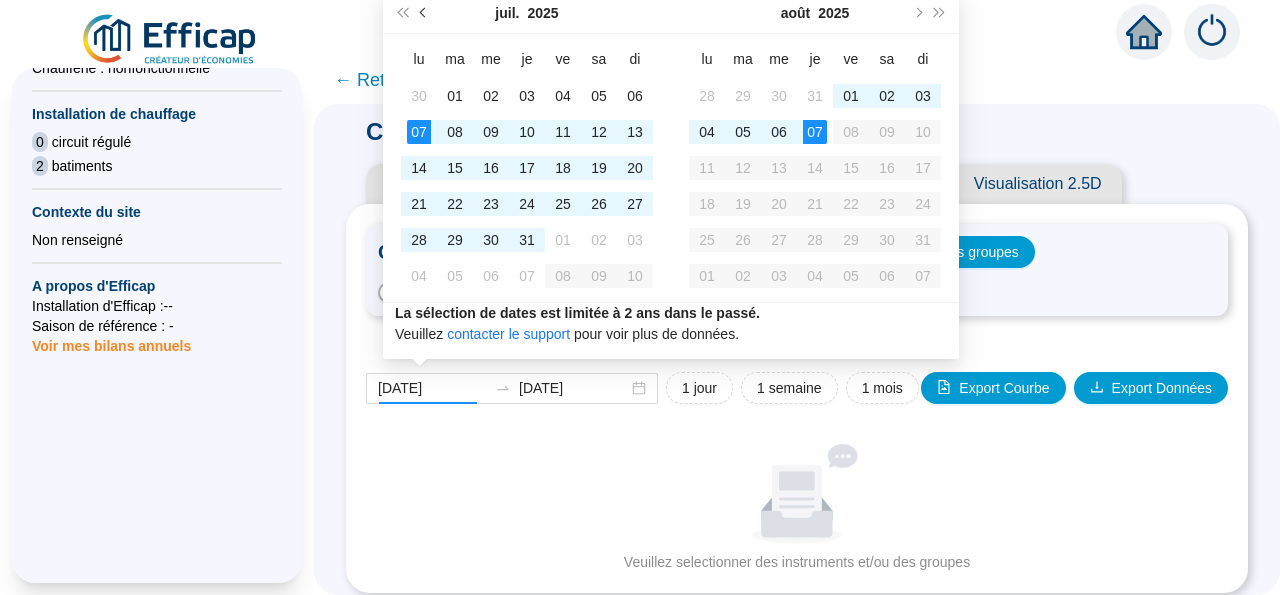 click at bounding box center (424, 13) 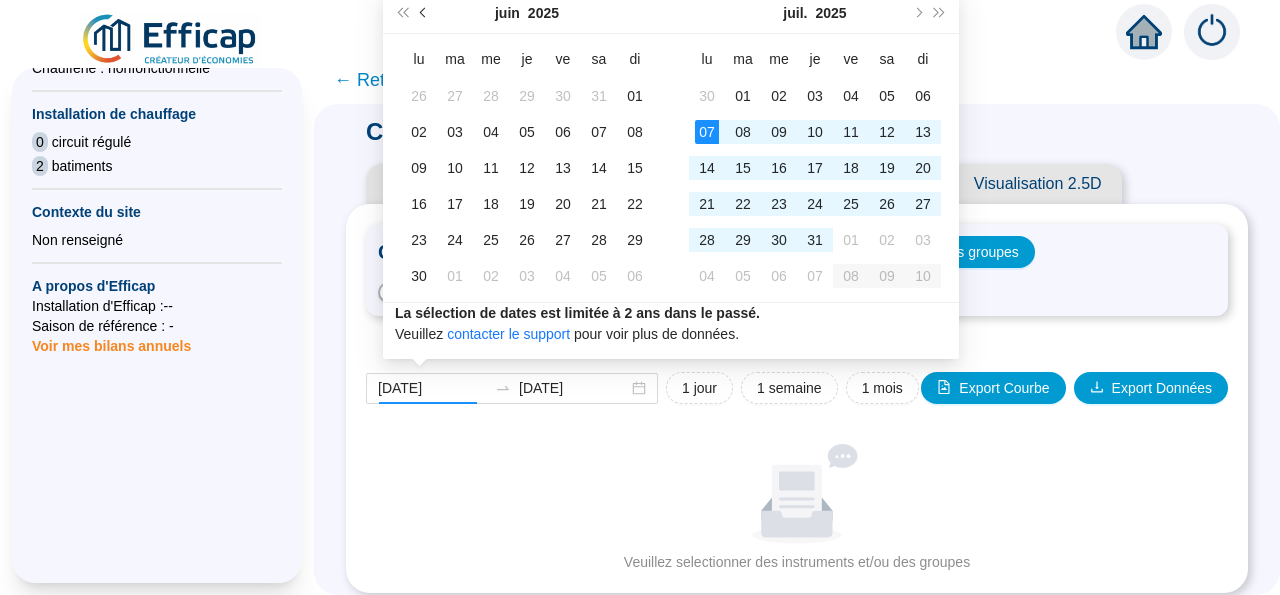 click at bounding box center (424, 13) 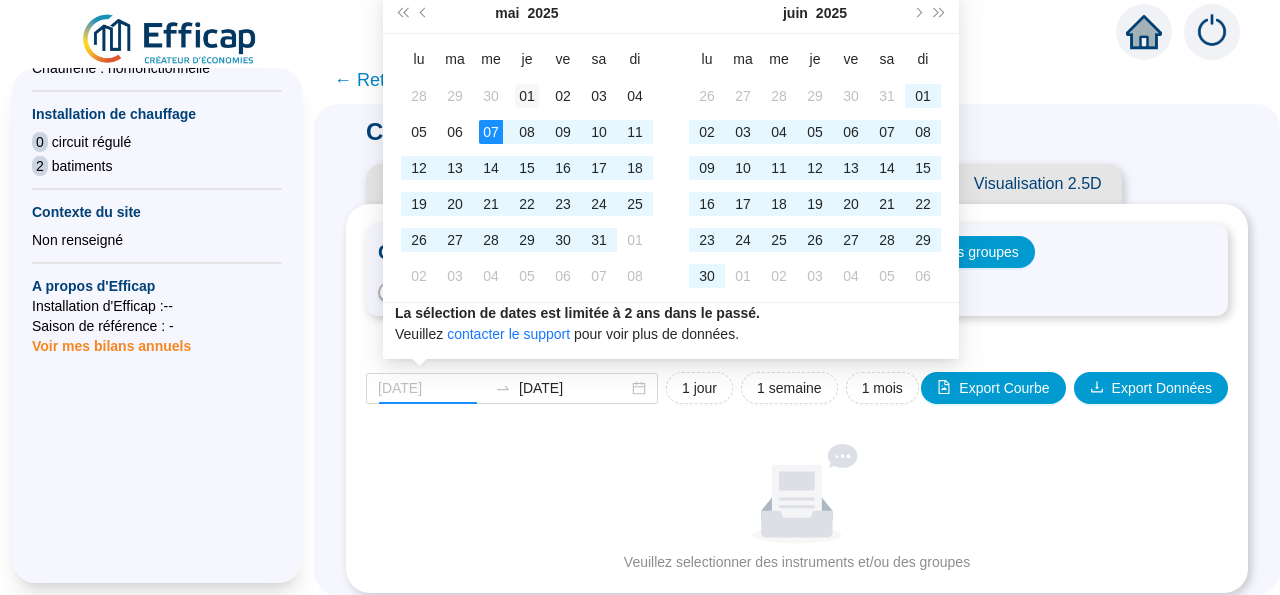 type on "2025-05-01" 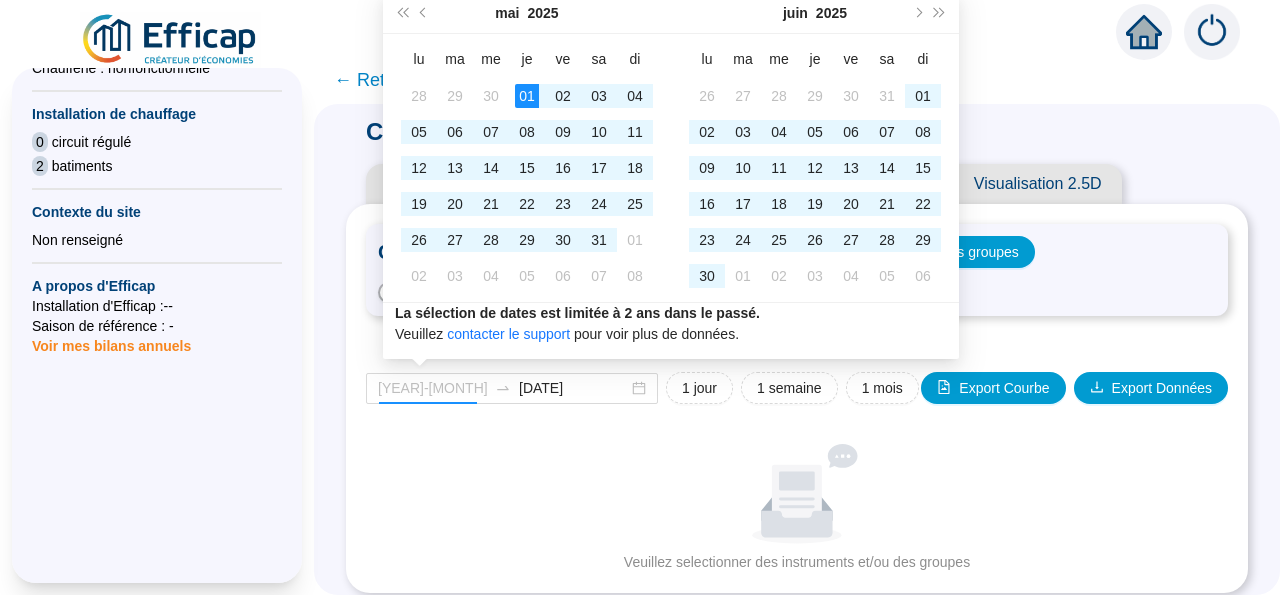 click on "01" at bounding box center (527, 96) 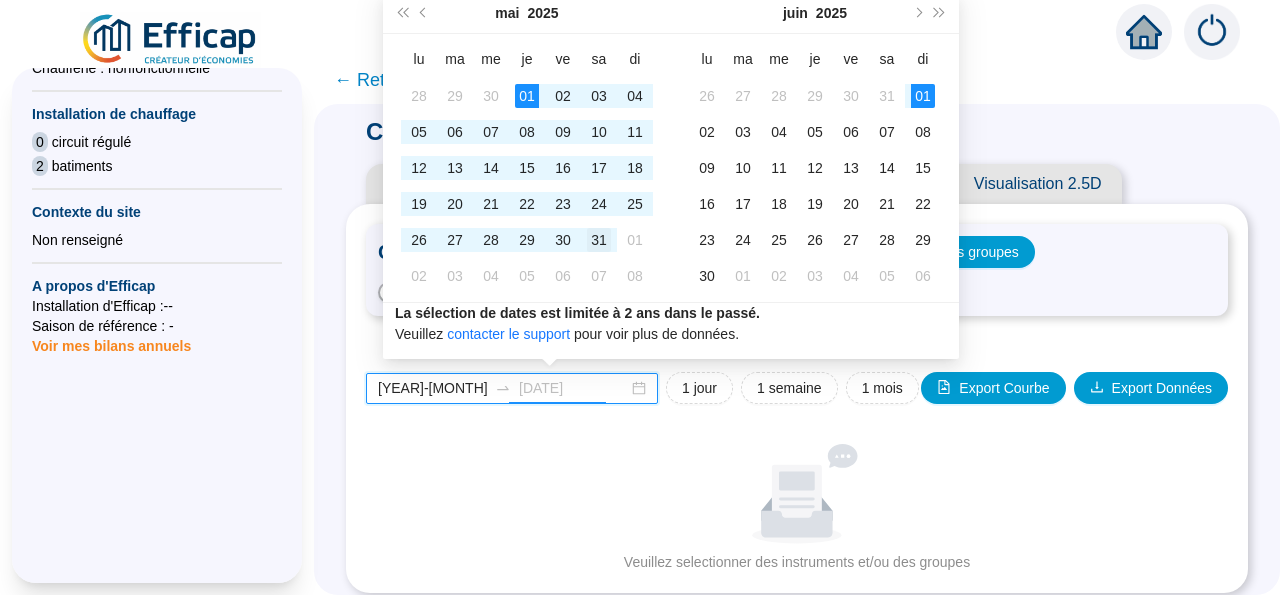 type on "2025-05-31" 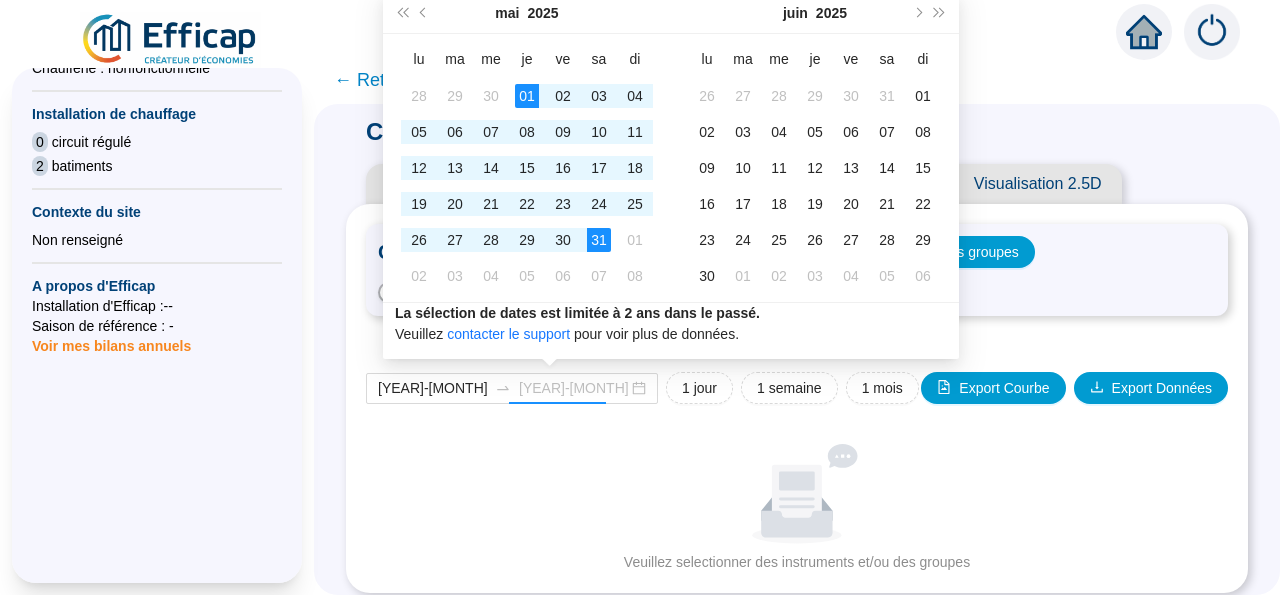 click on "31" at bounding box center [599, 240] 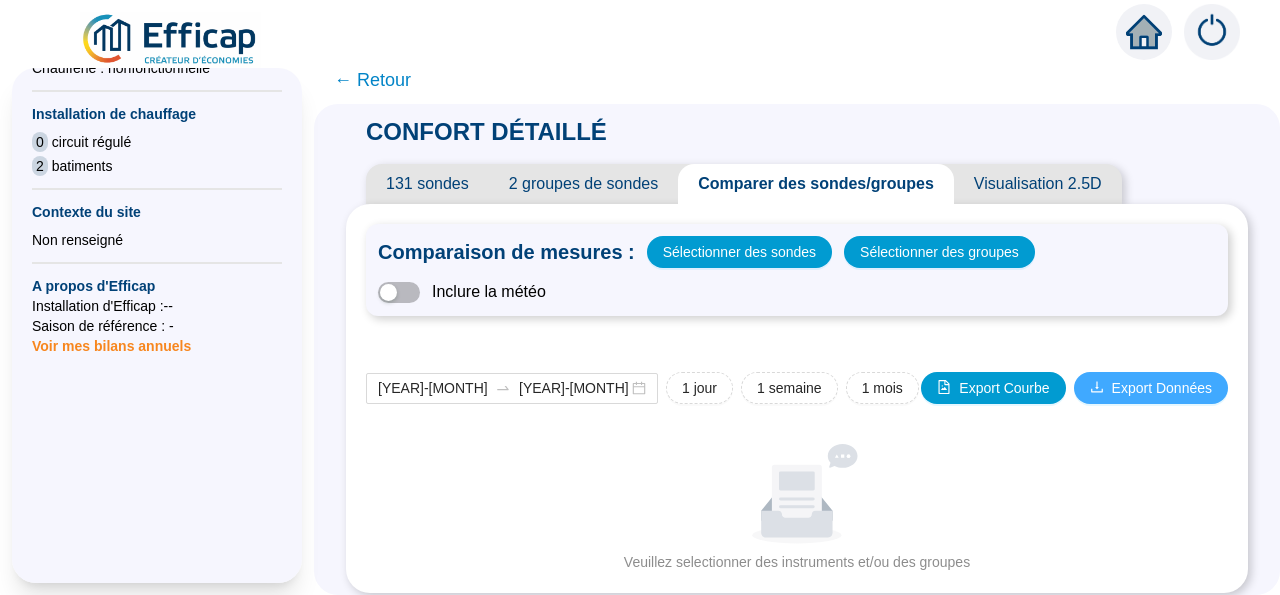 click on "Export Données" at bounding box center [1162, 388] 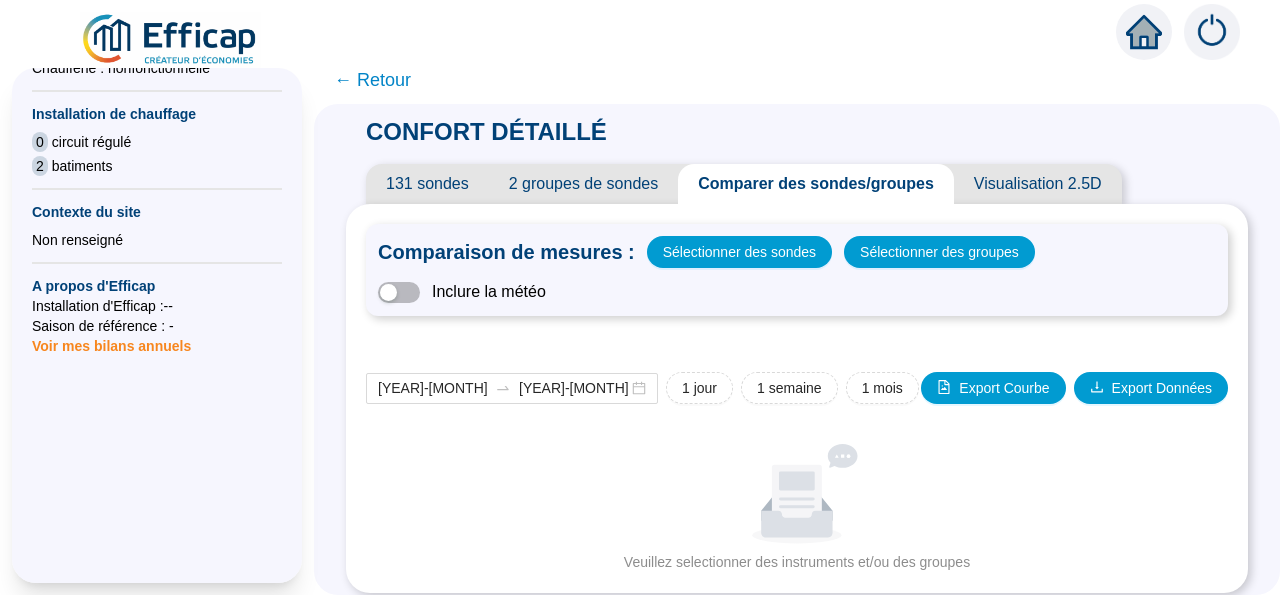 click on "Aucune donnée" at bounding box center [797, 494] 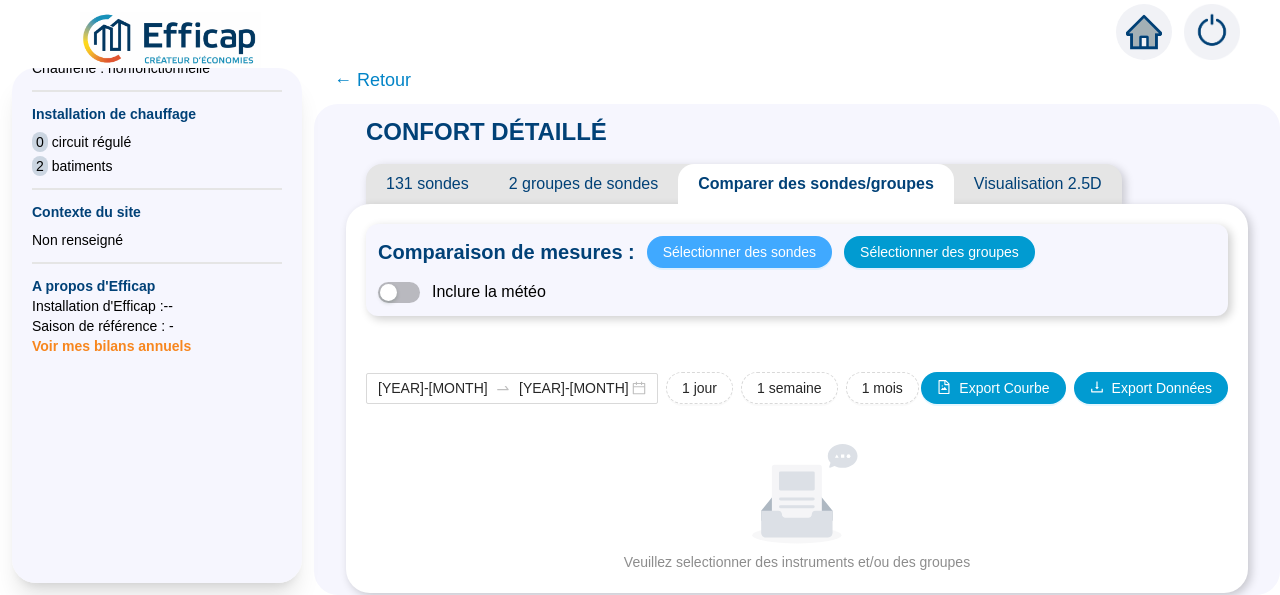 click on "Sélectionner des sondes" at bounding box center [739, 252] 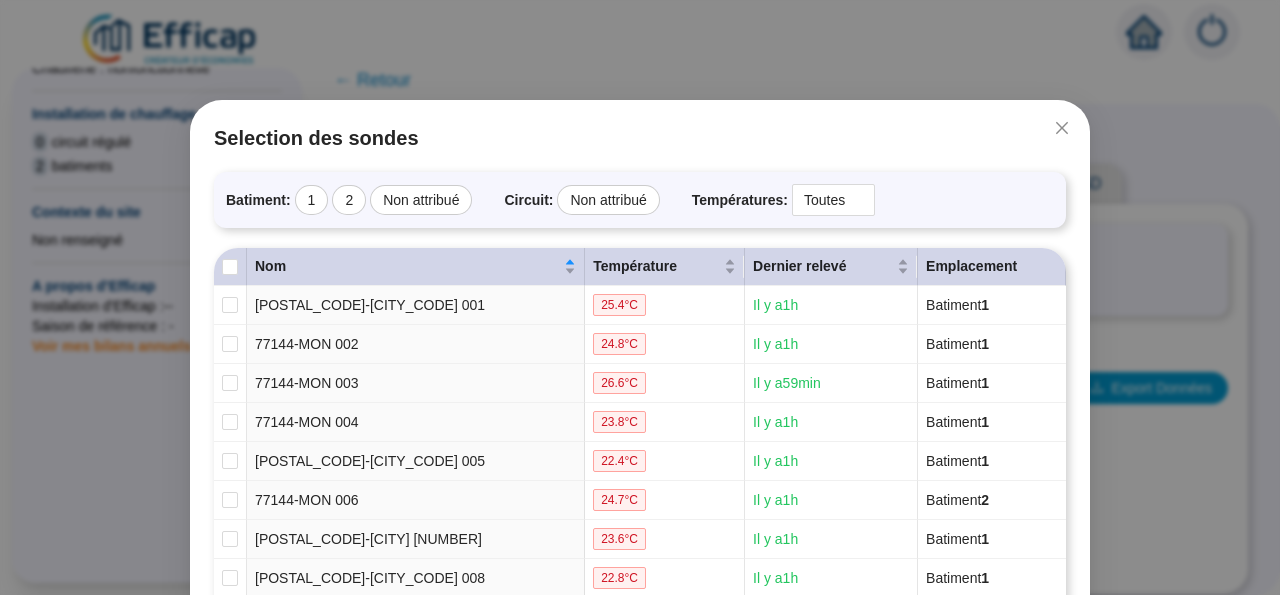 drag, startPoint x: 223, startPoint y: 269, endPoint x: 296, endPoint y: 302, distance: 80.11242 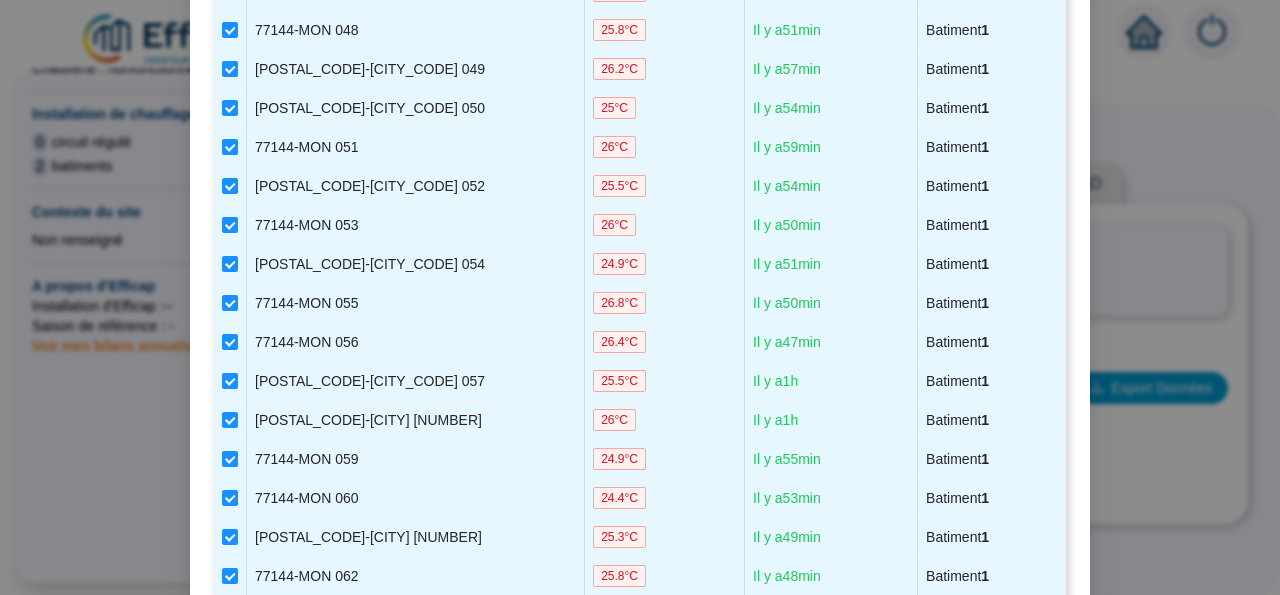 scroll, scrollTop: 4917, scrollLeft: 0, axis: vertical 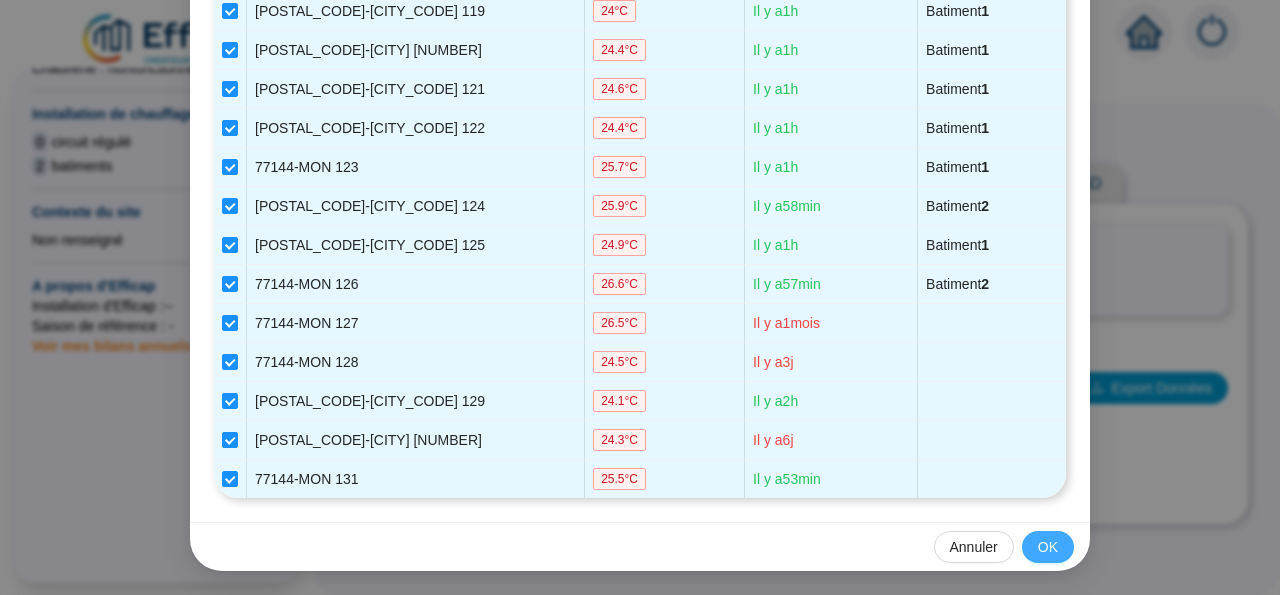 click on "OK" at bounding box center (1048, 547) 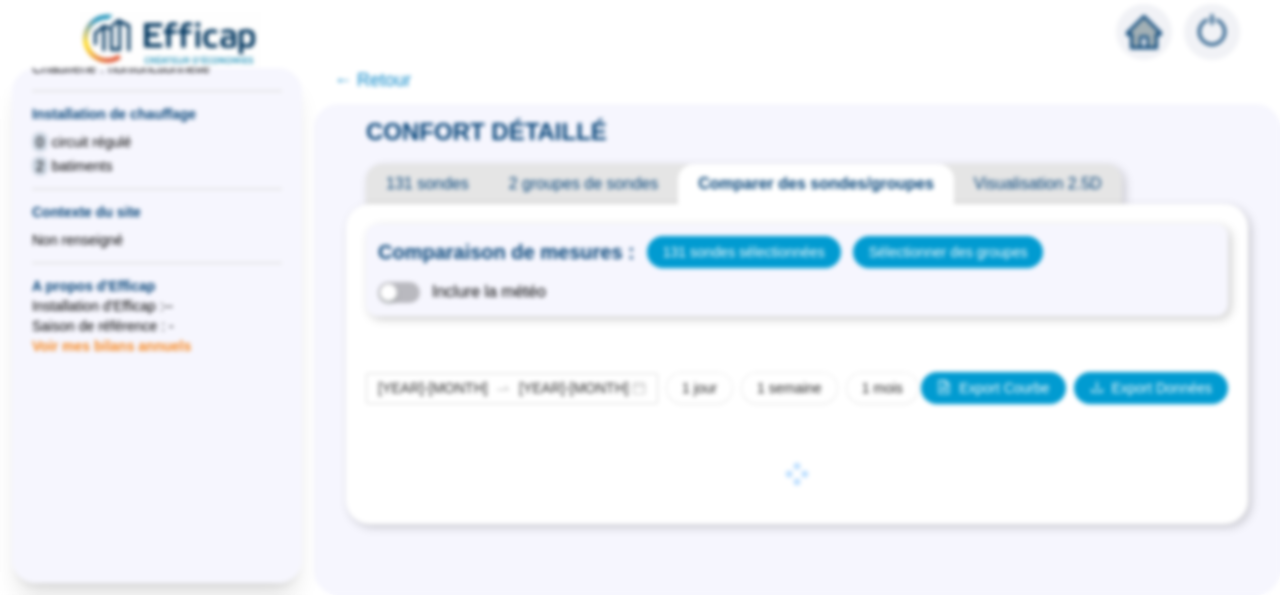 scroll, scrollTop: 4817, scrollLeft: 0, axis: vertical 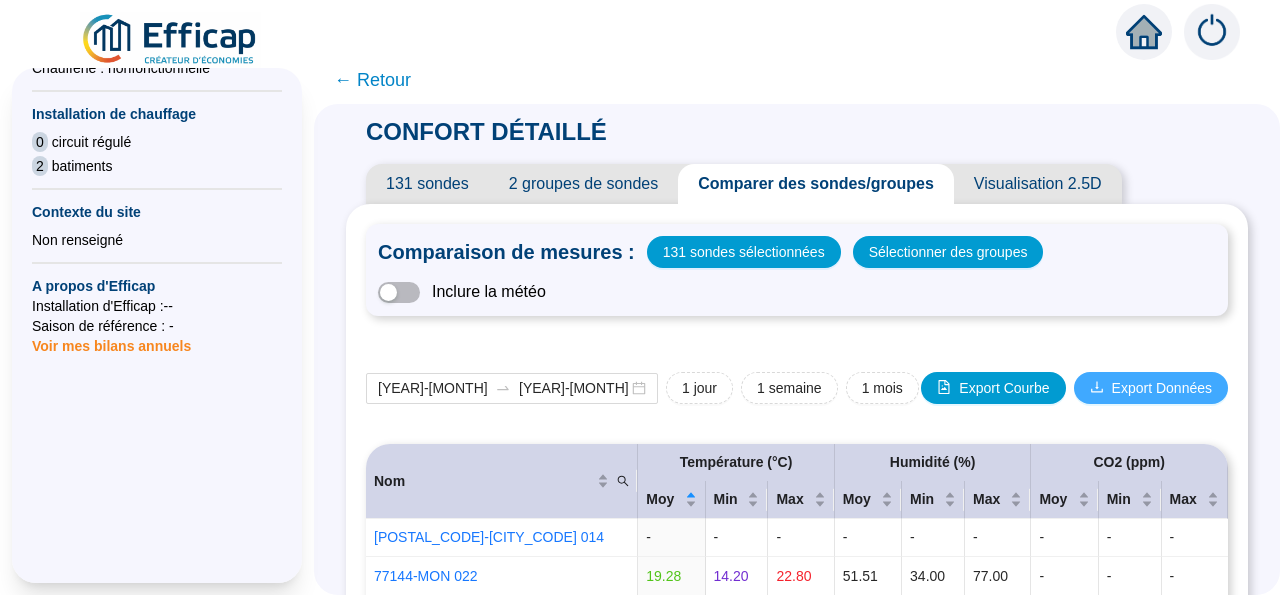 click on "Export Données" at bounding box center [1162, 388] 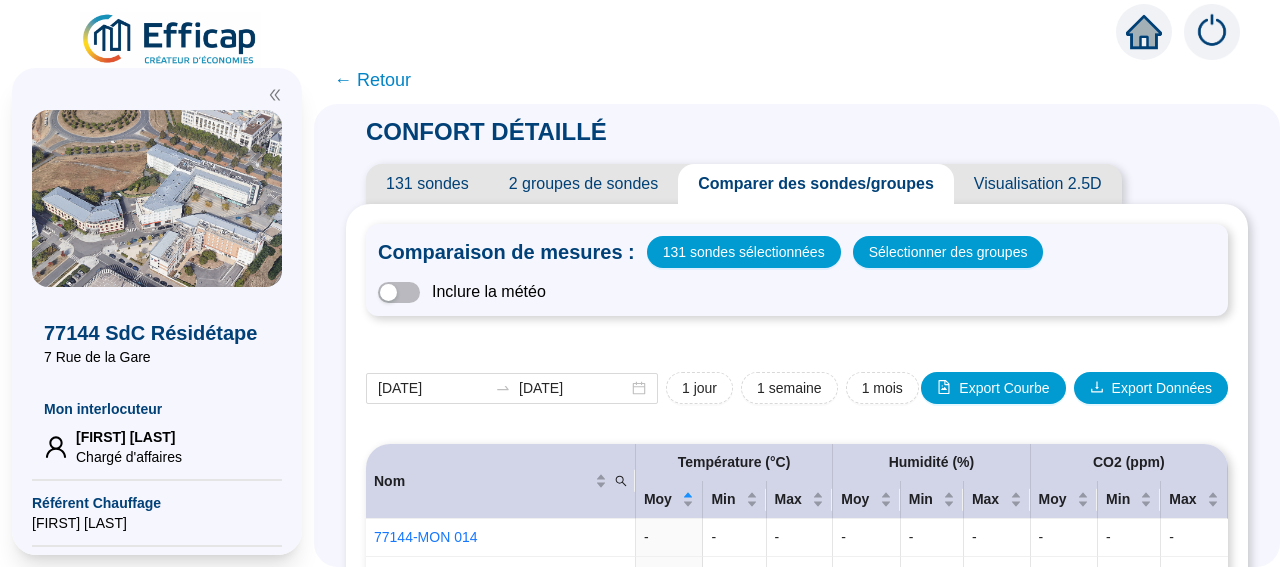 scroll, scrollTop: 0, scrollLeft: 0, axis: both 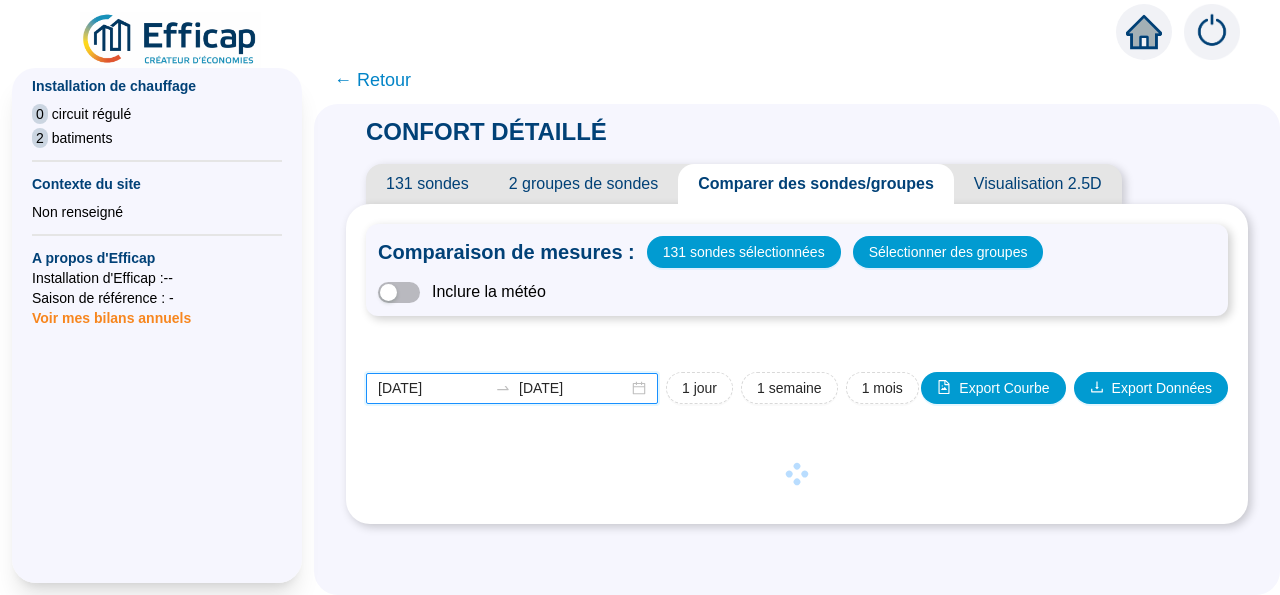 click on "2025-05-31" at bounding box center (573, 388) 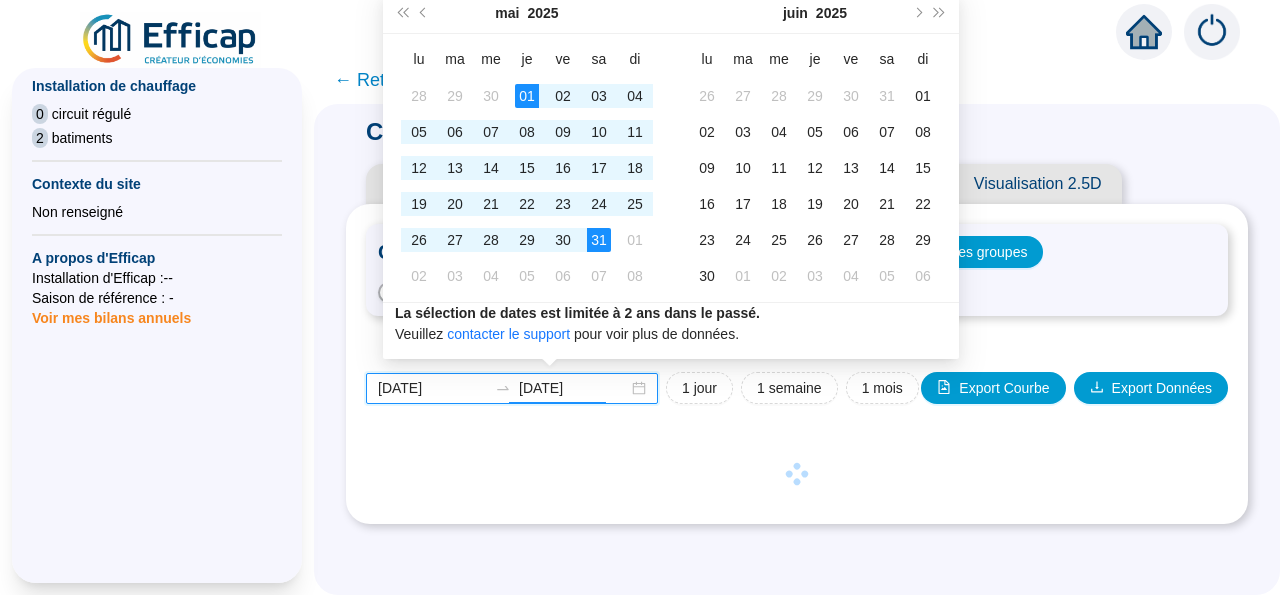 type on "2025-05-31" 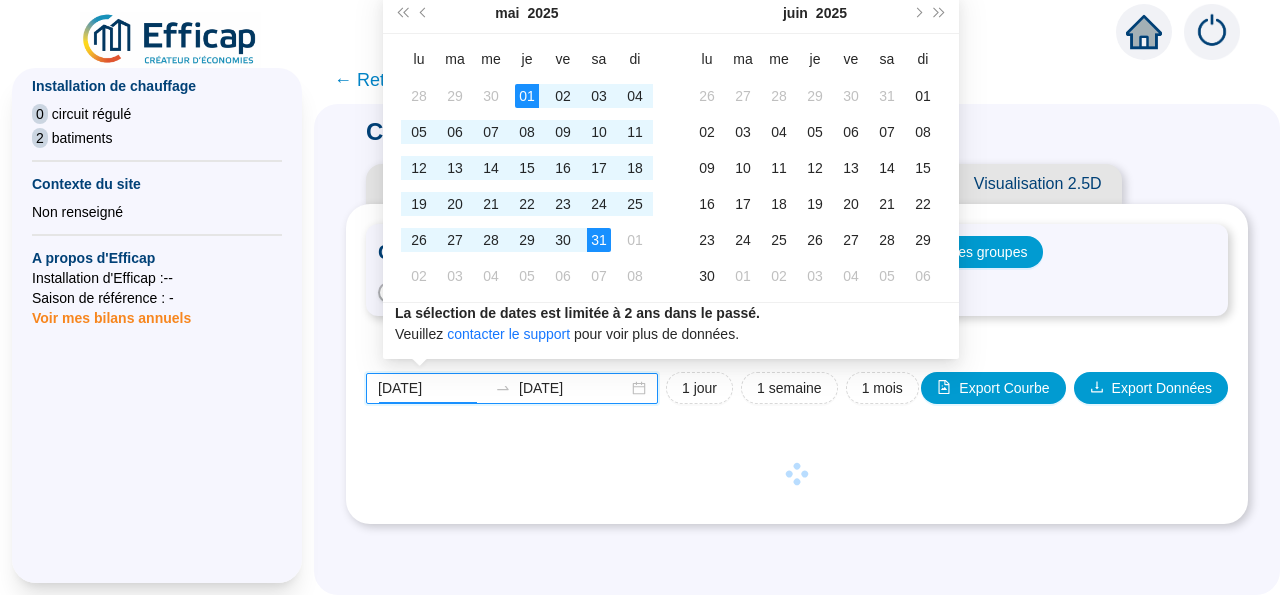 drag, startPoint x: 468, startPoint y: 385, endPoint x: 355, endPoint y: 391, distance: 113.15918 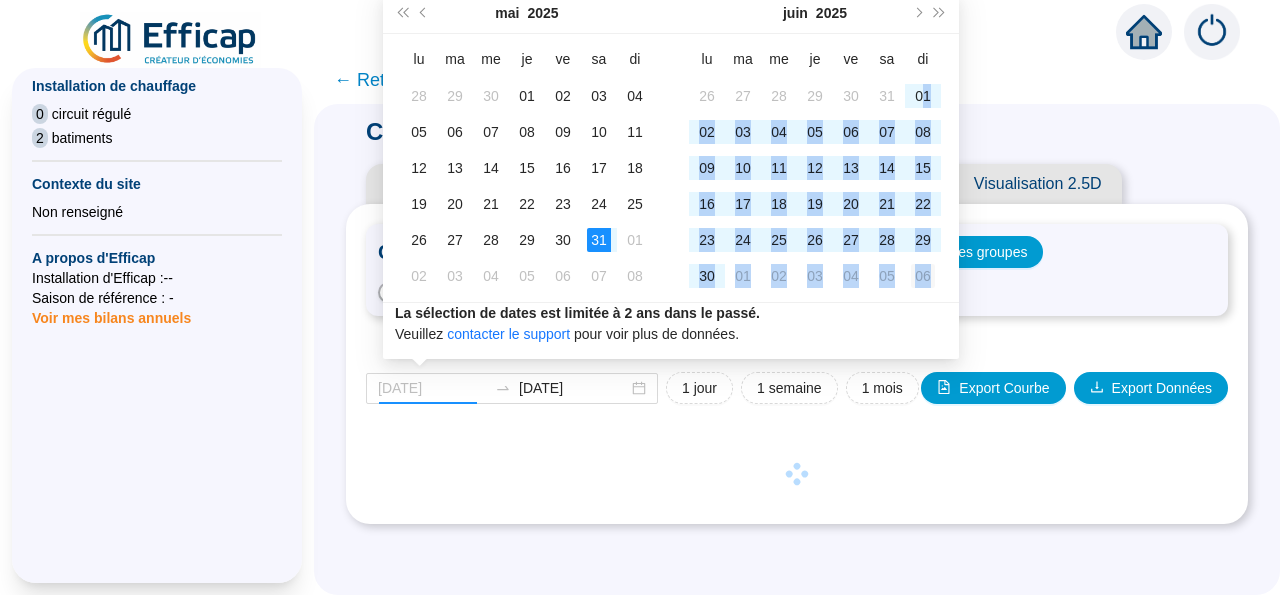 drag, startPoint x: 926, startPoint y: 96, endPoint x: 933, endPoint y: 283, distance: 187.13097 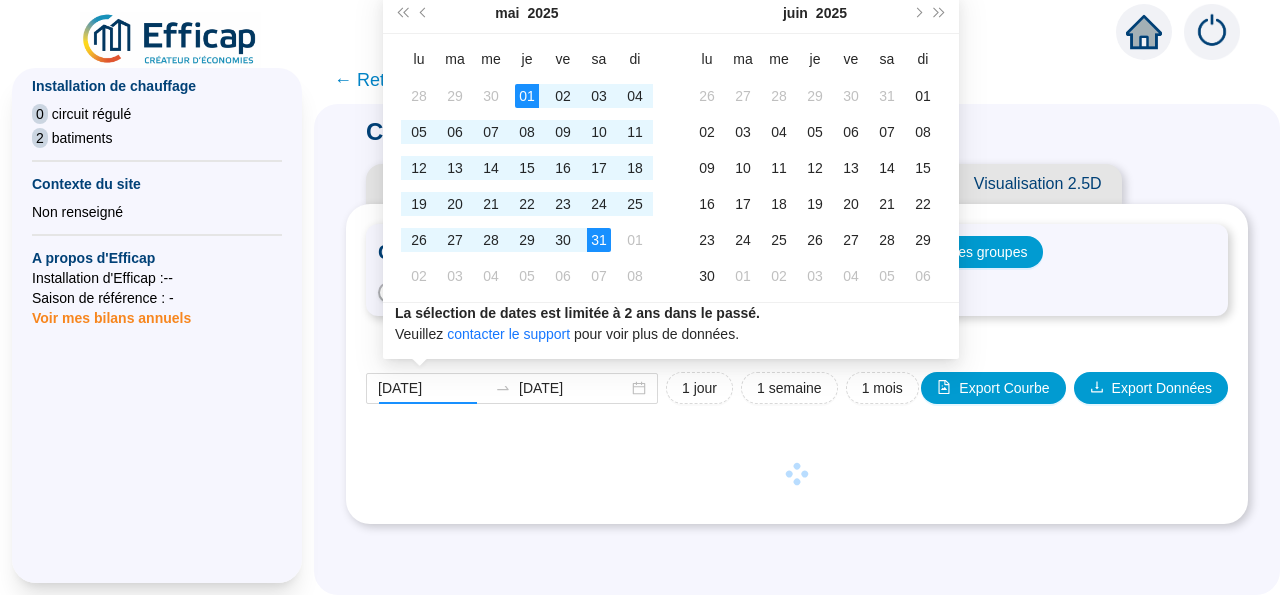 click on "La sélection de dates est limitée à 2 ans dans le passé. Veuillez   contacter le support   pour voir plus de données." at bounding box center [671, 324] 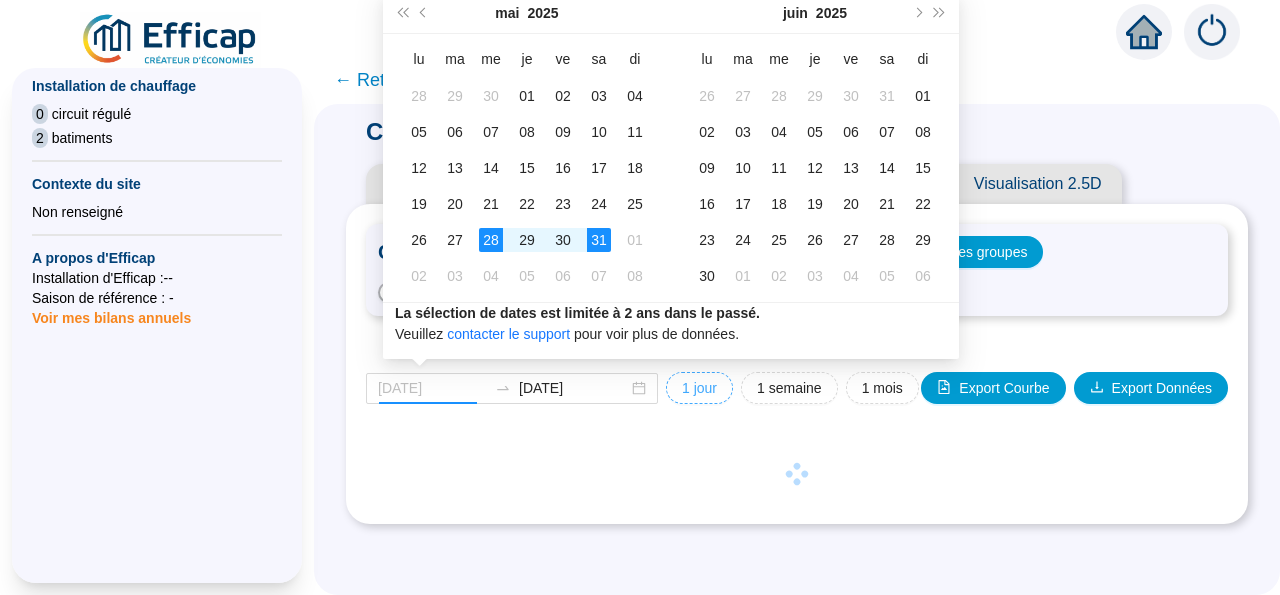 type on "2025-05-01" 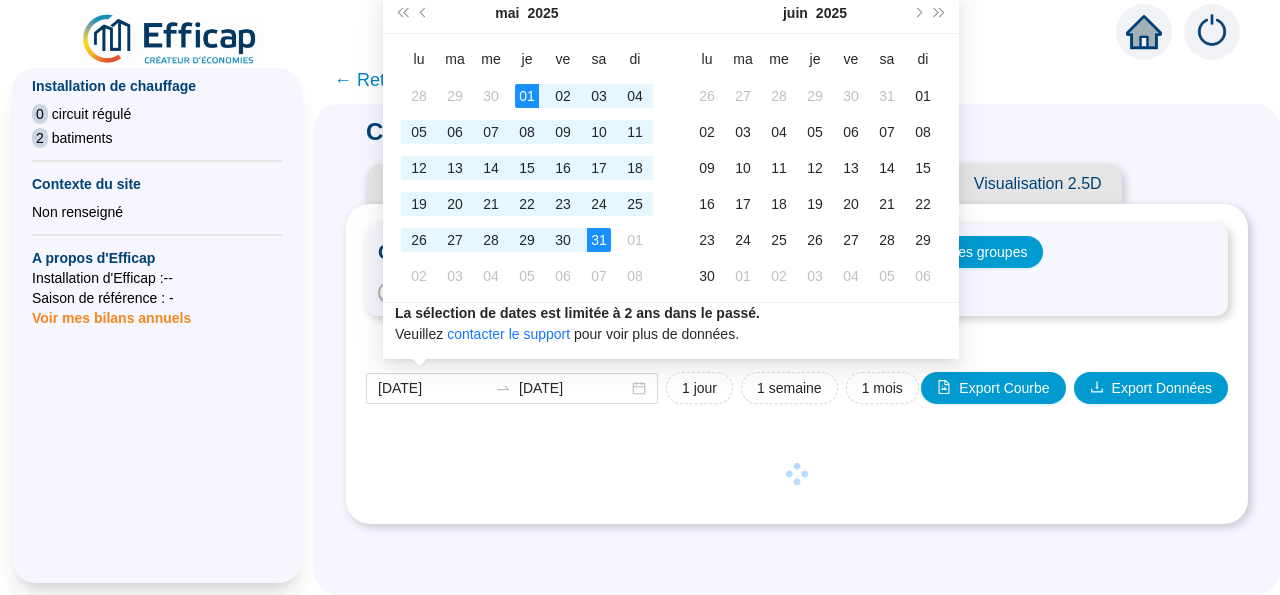 drag, startPoint x: 669, startPoint y: 437, endPoint x: 619, endPoint y: 409, distance: 57.306194 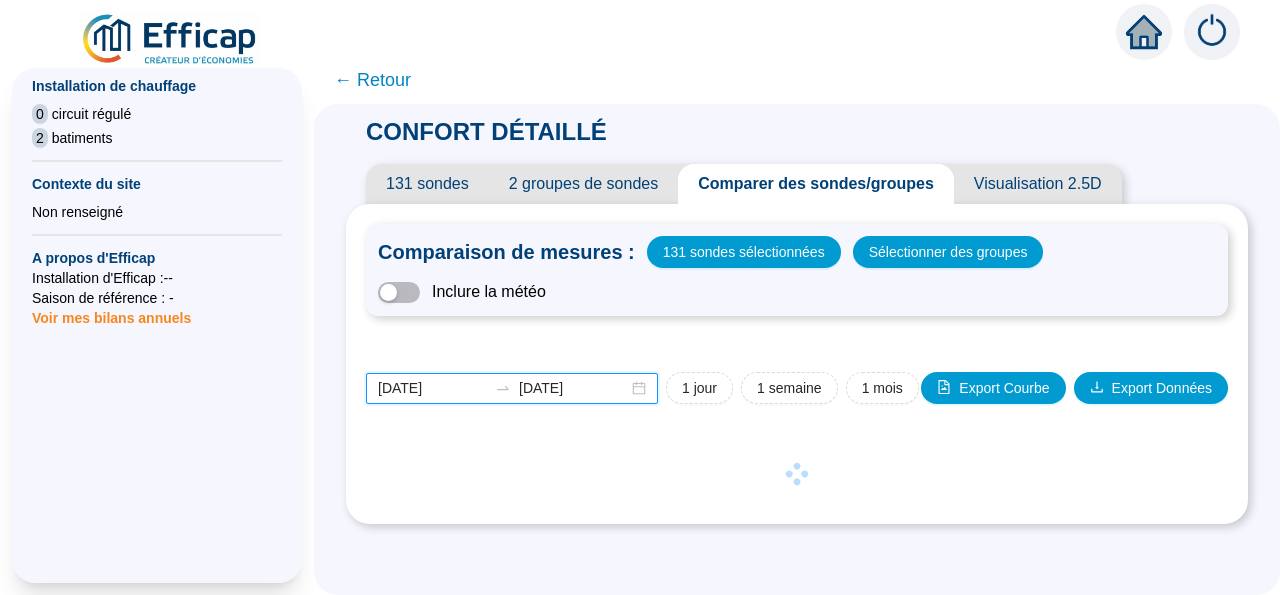 click on "2025-05-31" at bounding box center [573, 388] 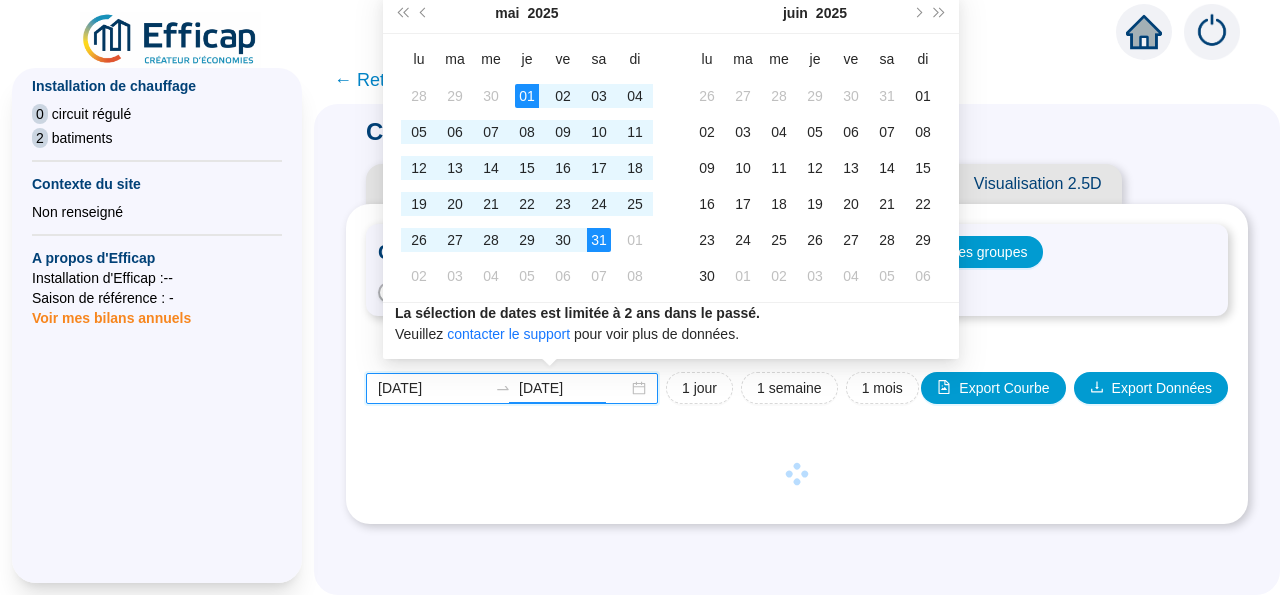 click on "2025-05-01 2025-05-31" at bounding box center (512, 388) 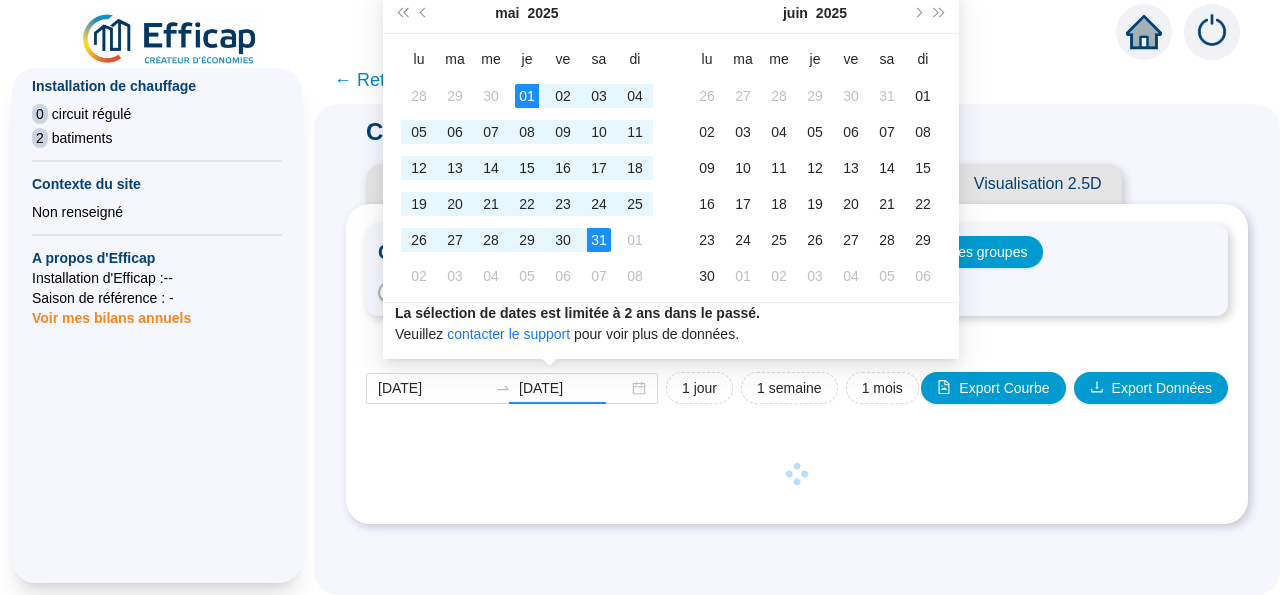 drag, startPoint x: 630, startPoint y: 429, endPoint x: 655, endPoint y: 404, distance: 35.35534 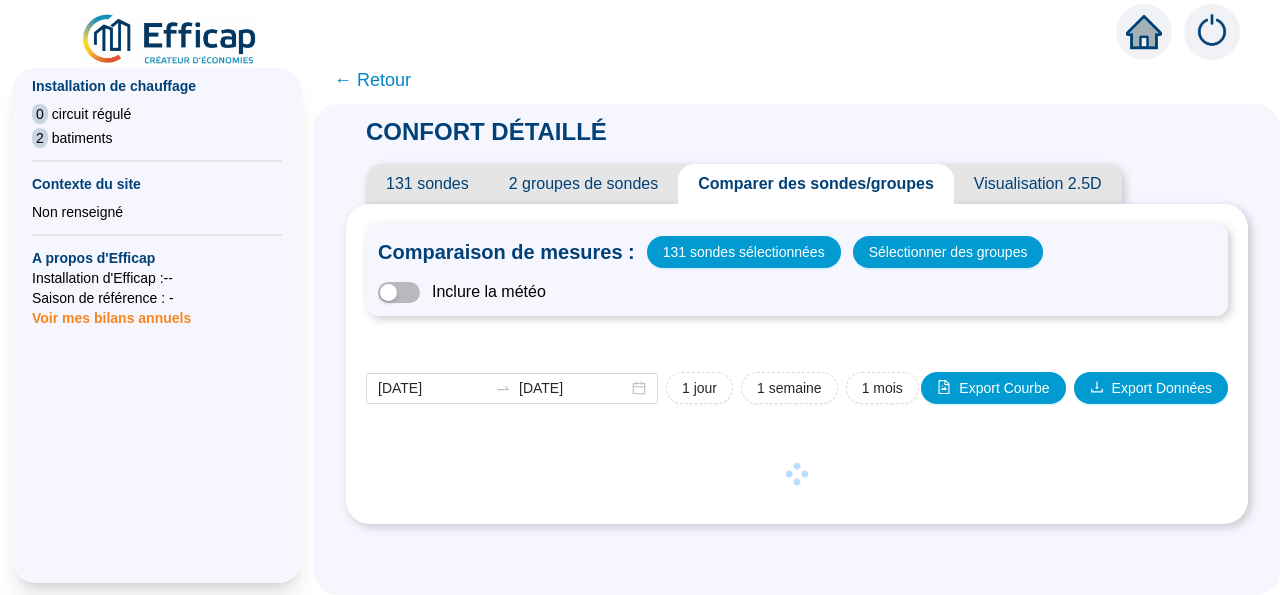 click on "← Retour" at bounding box center [372, 80] 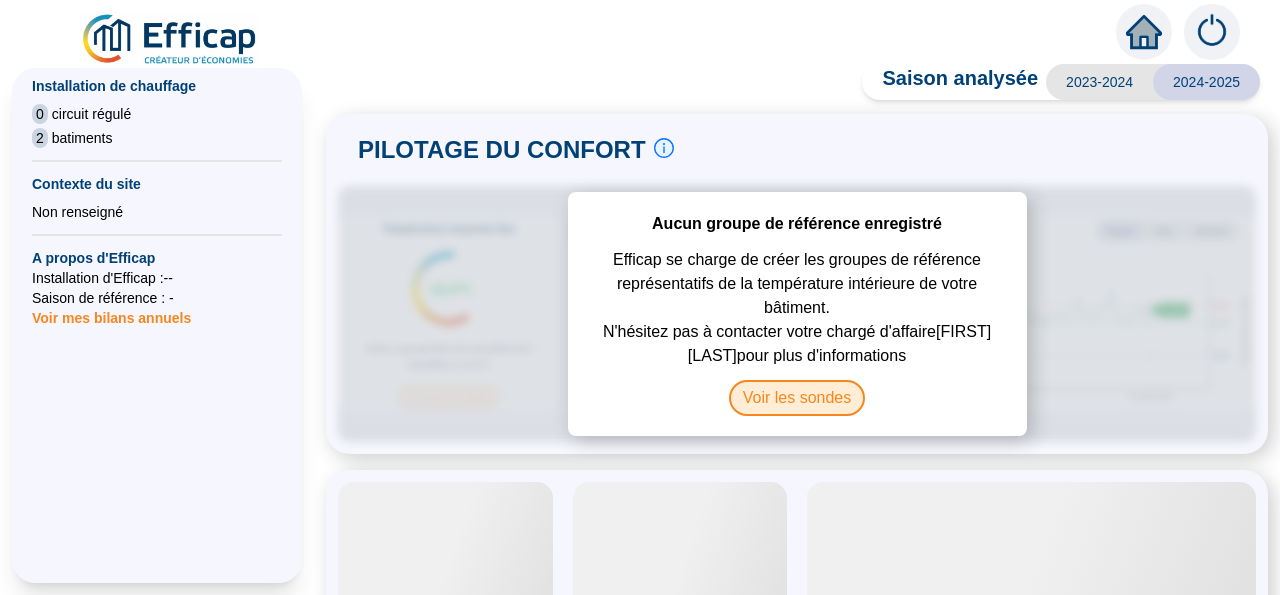 click on "Voir les sondes" at bounding box center [797, 398] 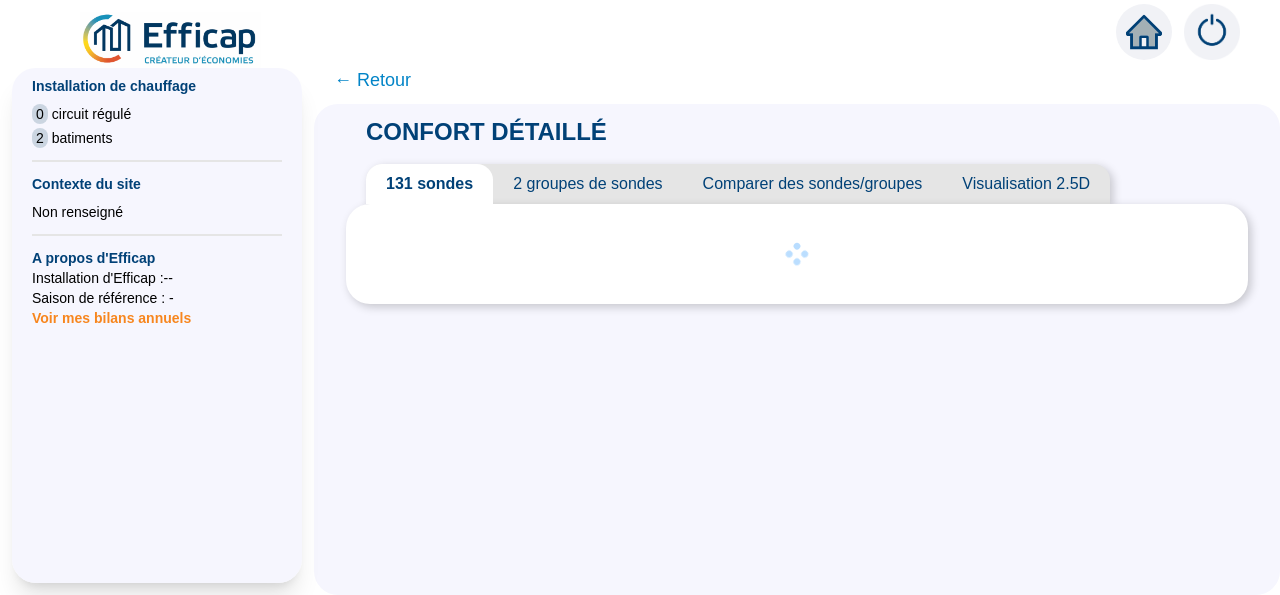 click on "Comparer des sondes/groupes" at bounding box center [813, 184] 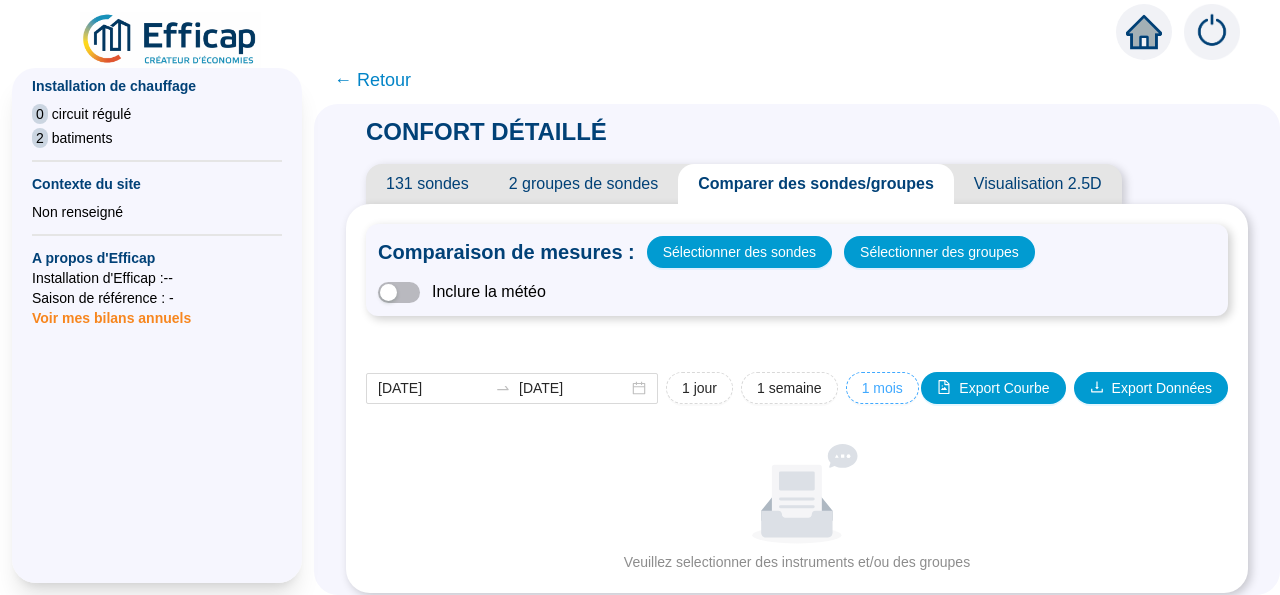 click on "1 mois" at bounding box center (699, 388) 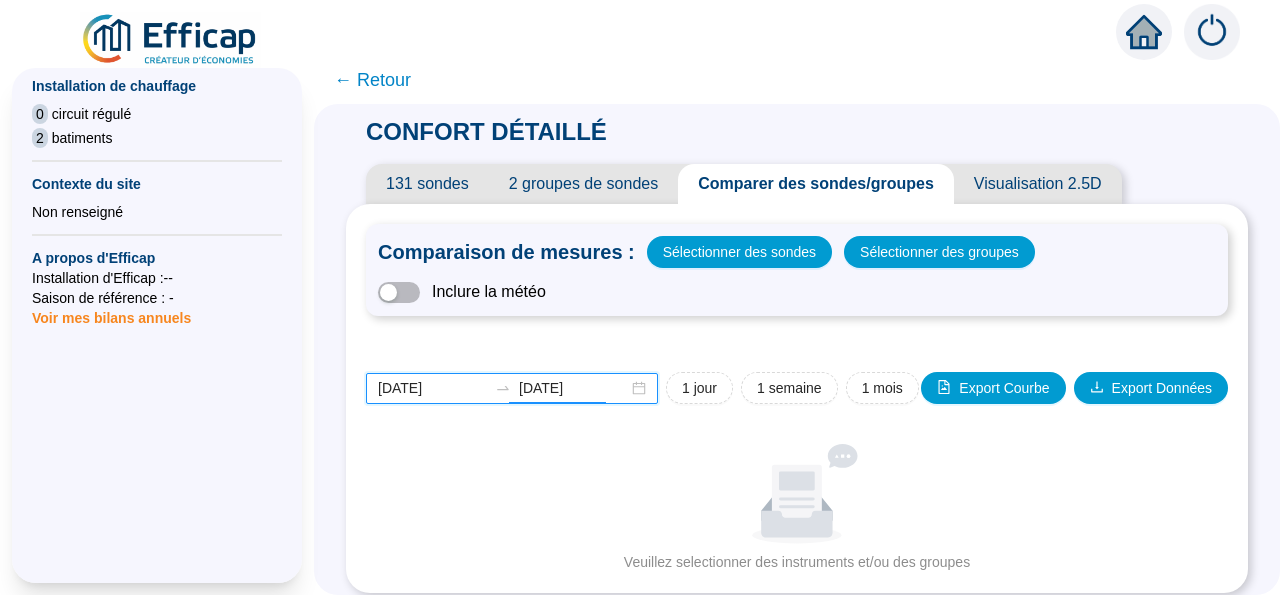 click on "2025-08-07" at bounding box center [573, 388] 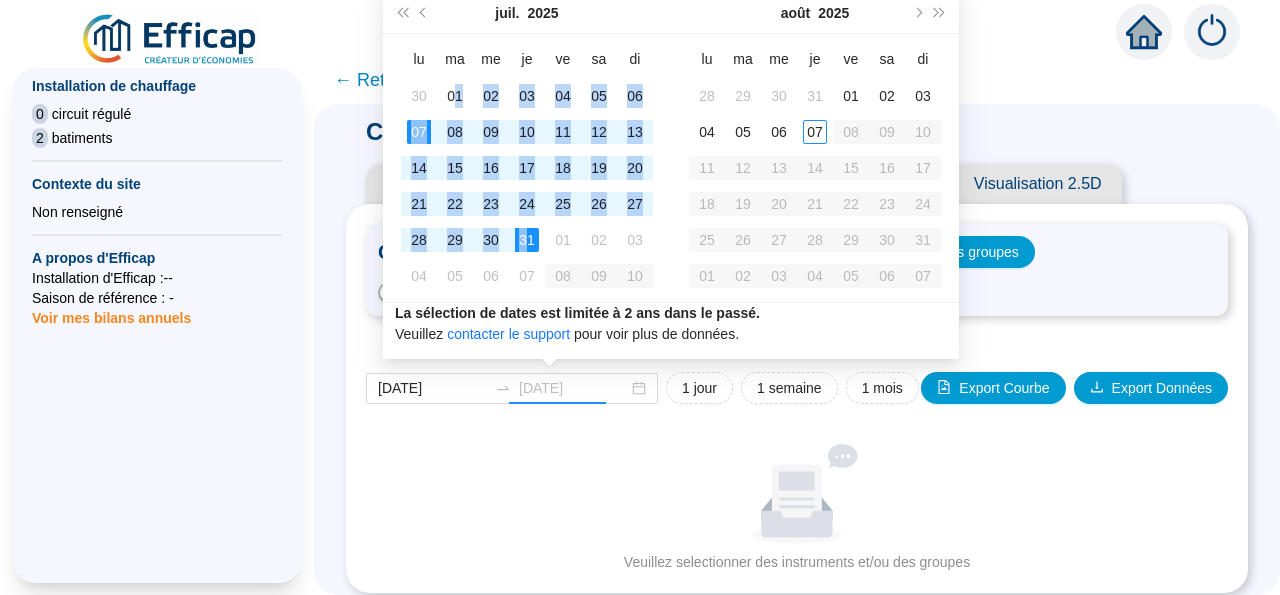 drag, startPoint x: 457, startPoint y: 101, endPoint x: 525, endPoint y: 237, distance: 152.05263 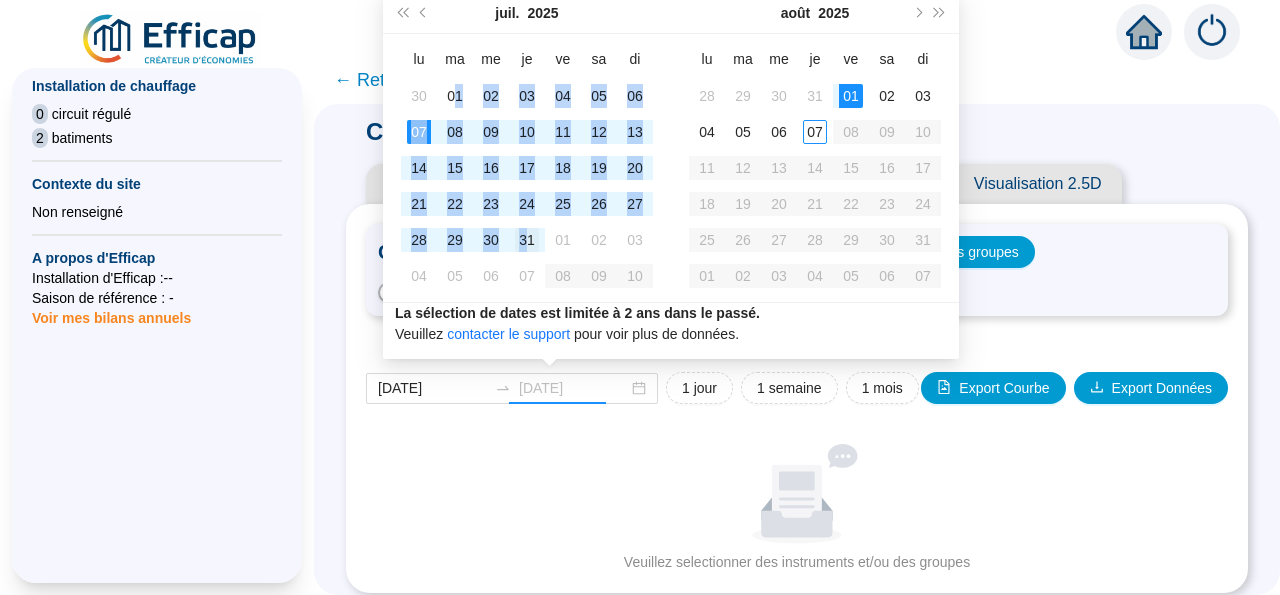 type on "2025-07-31" 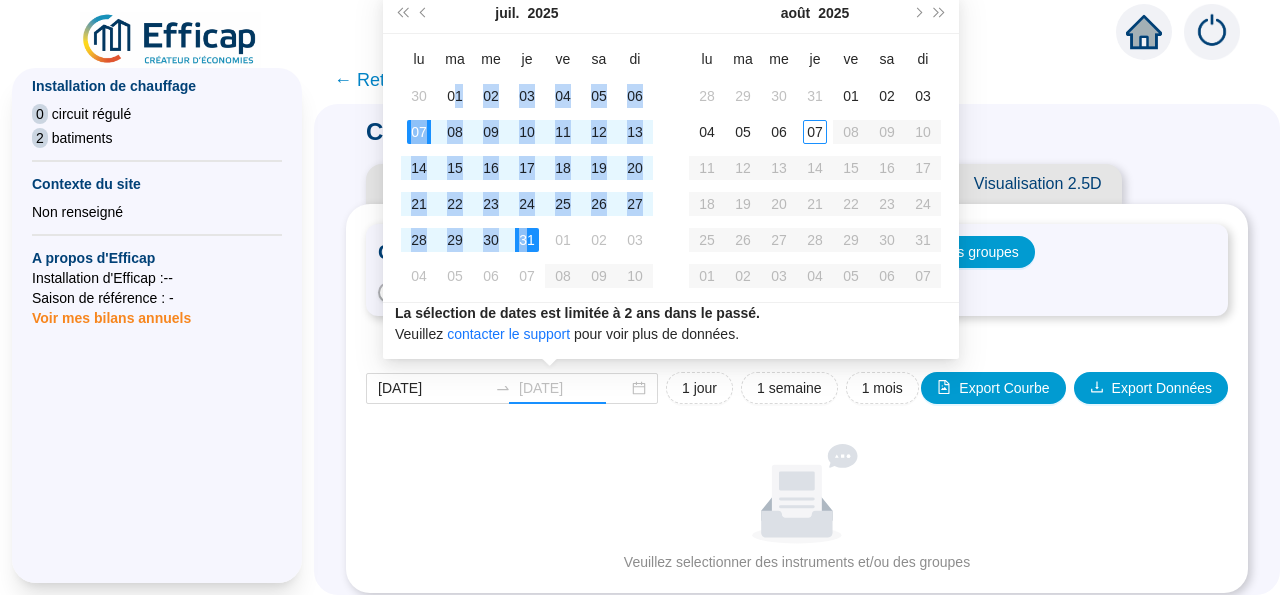 click on "31" at bounding box center (527, 240) 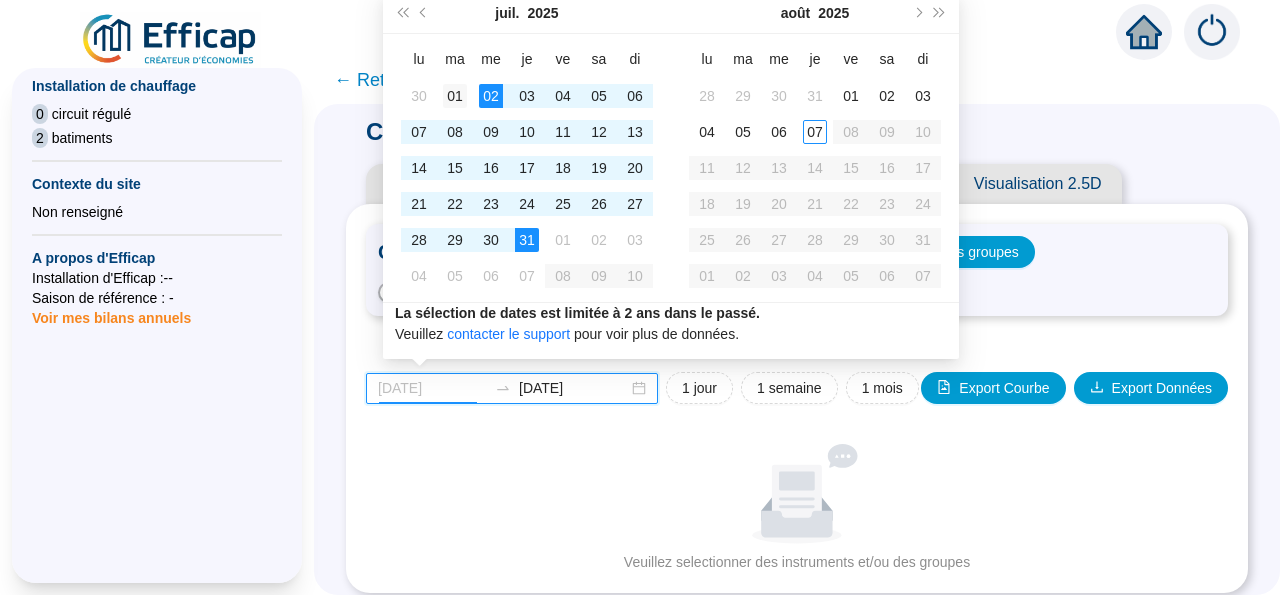 type on "2025-07-01" 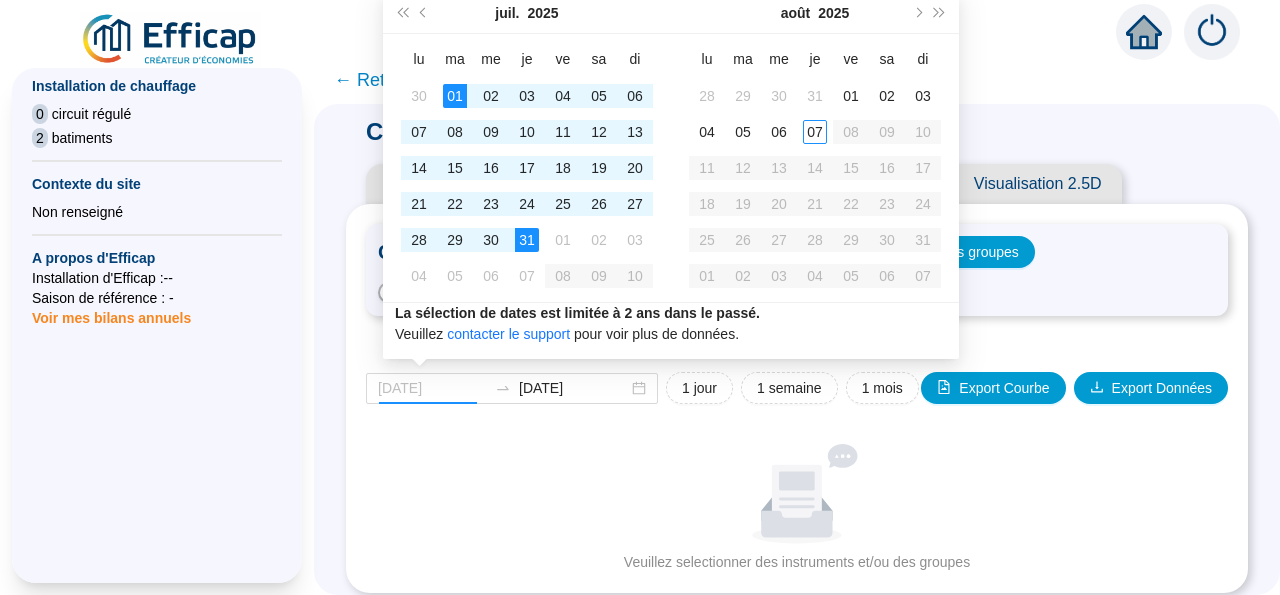click on "01" at bounding box center [455, 96] 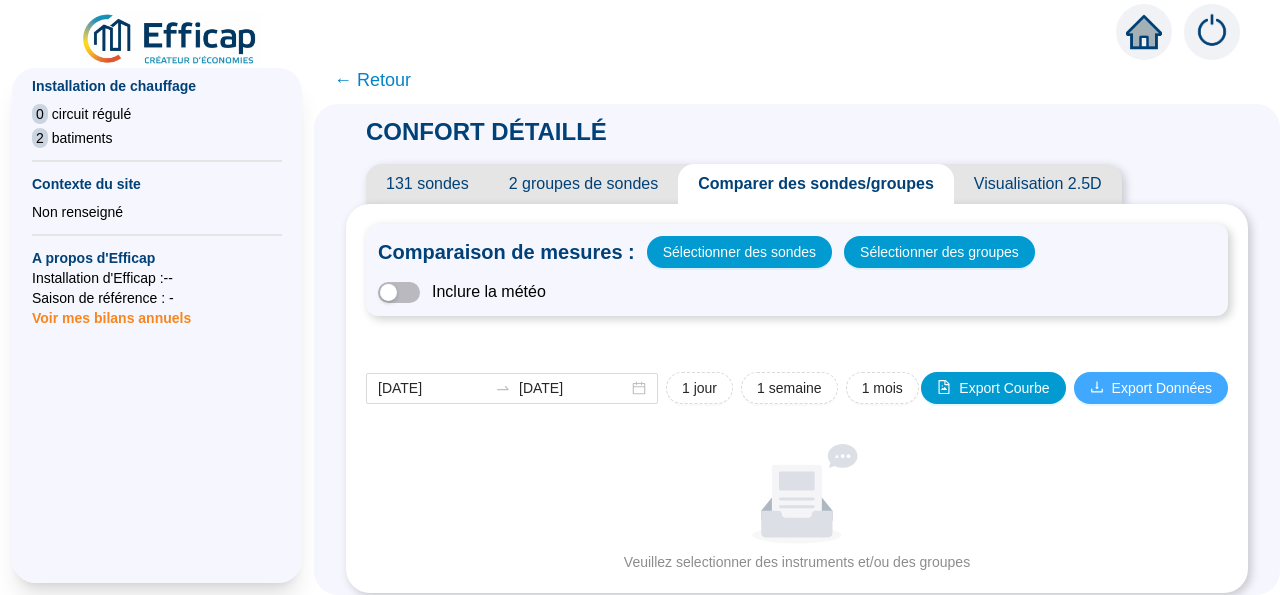 click on "Export Données" at bounding box center [1162, 388] 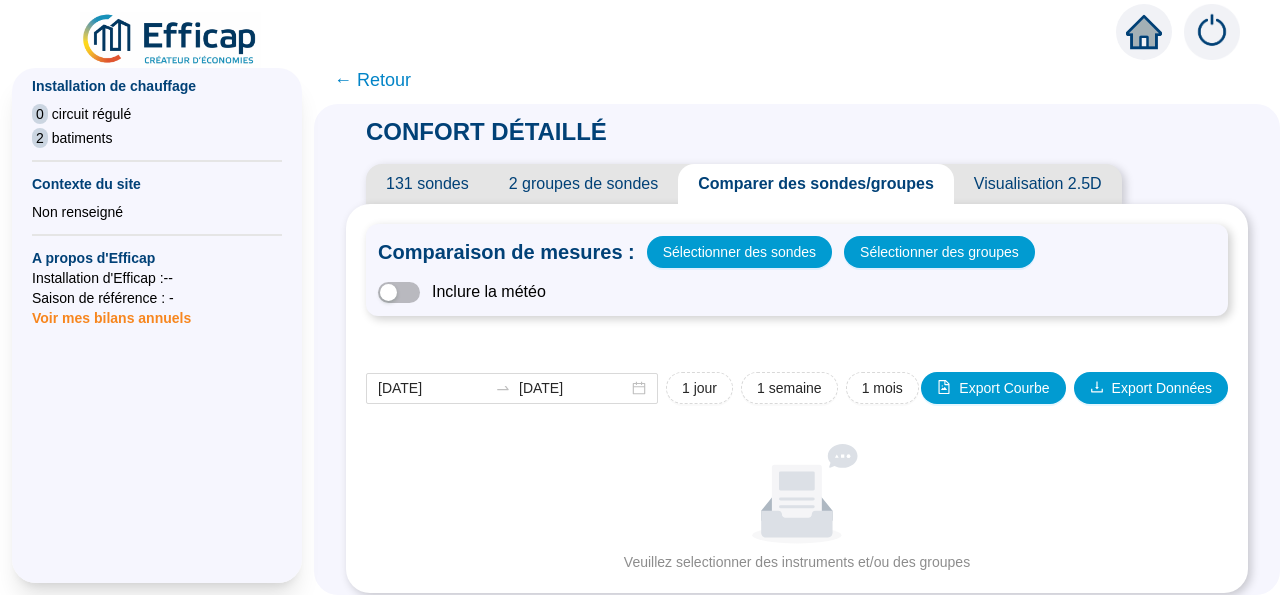 click on "Aucune donnée" at bounding box center (797, 494) 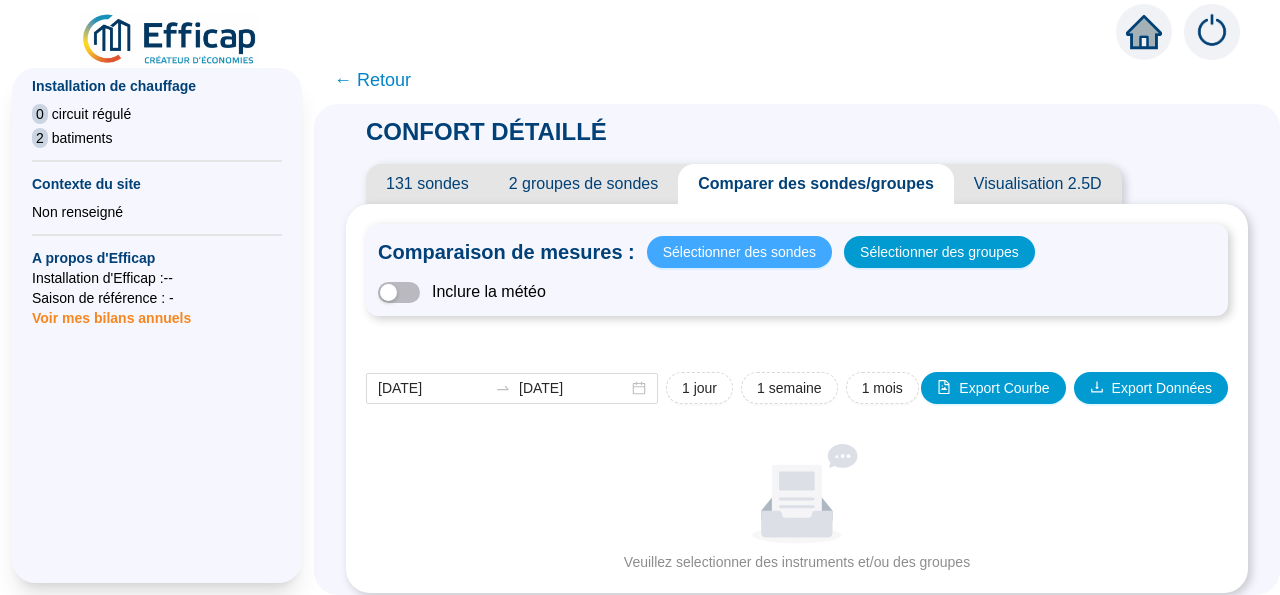 click on "Sélectionner des sondes" at bounding box center (739, 252) 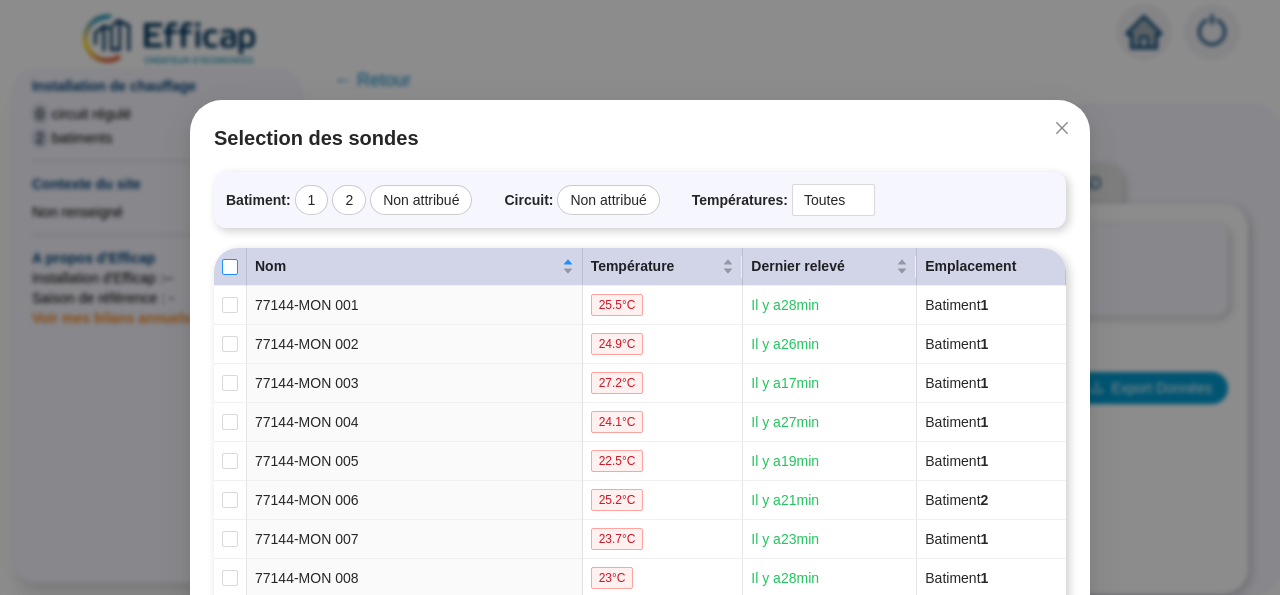 click at bounding box center (230, 267) 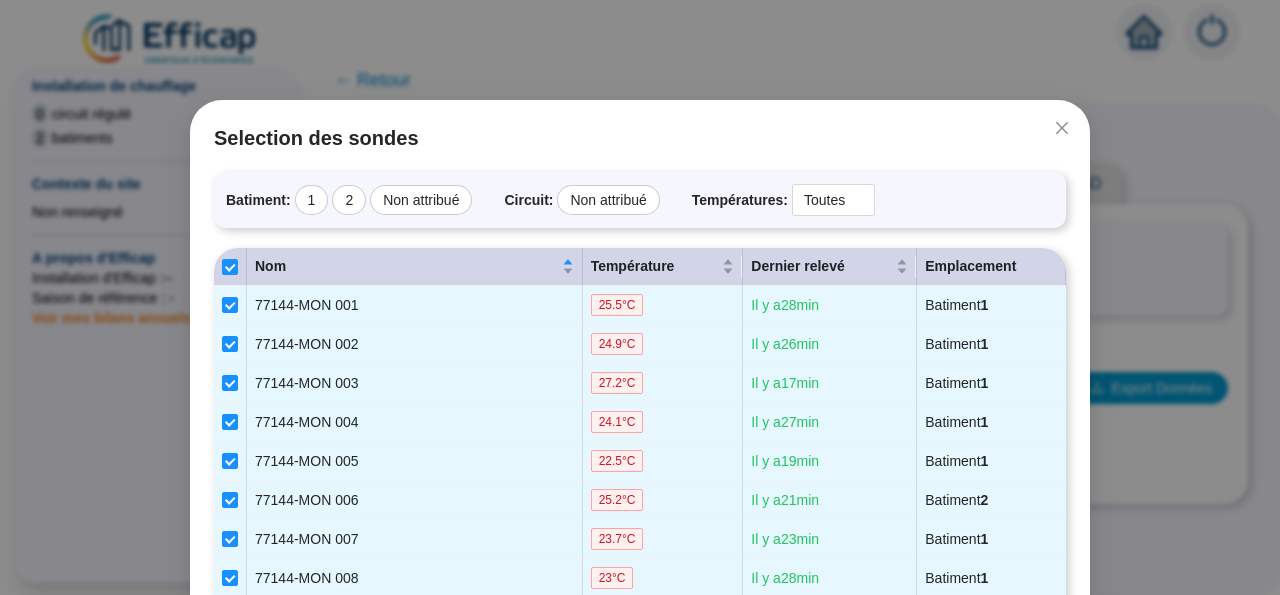 checkbox on "true" 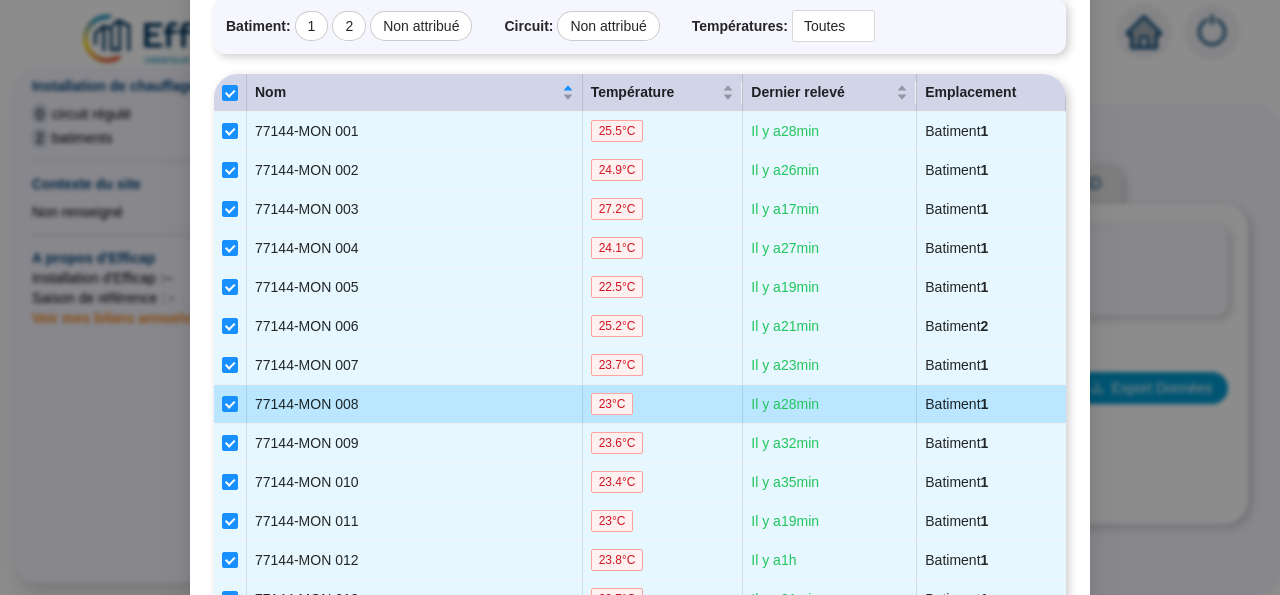 scroll, scrollTop: 224, scrollLeft: 0, axis: vertical 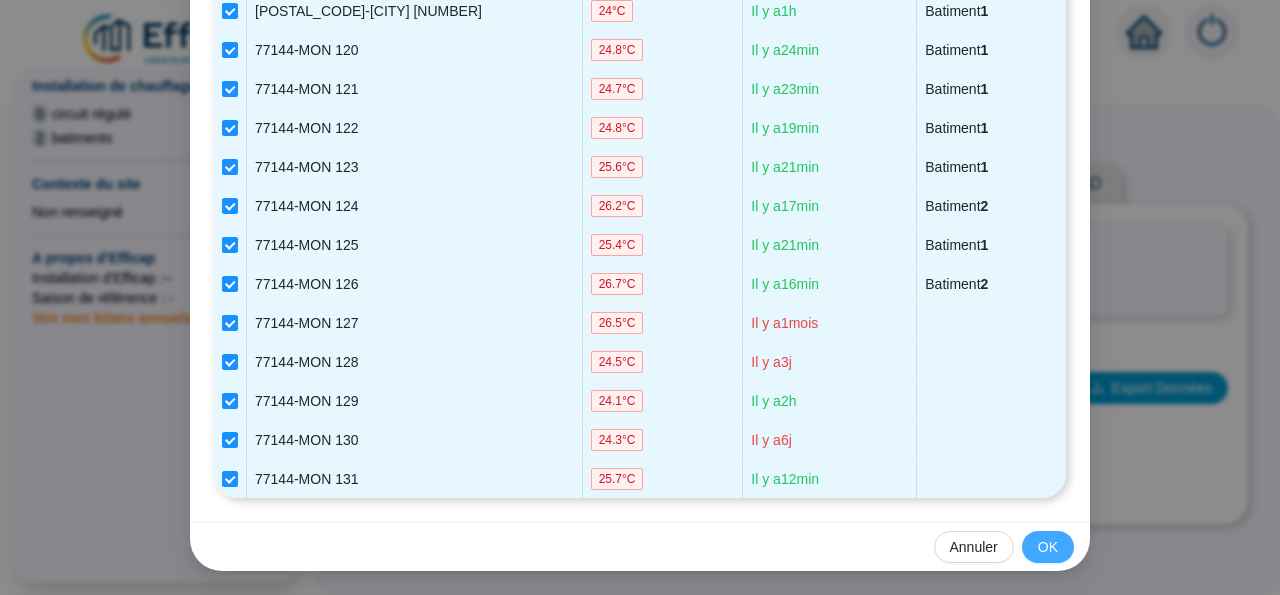 click on "OK" at bounding box center (1048, 547) 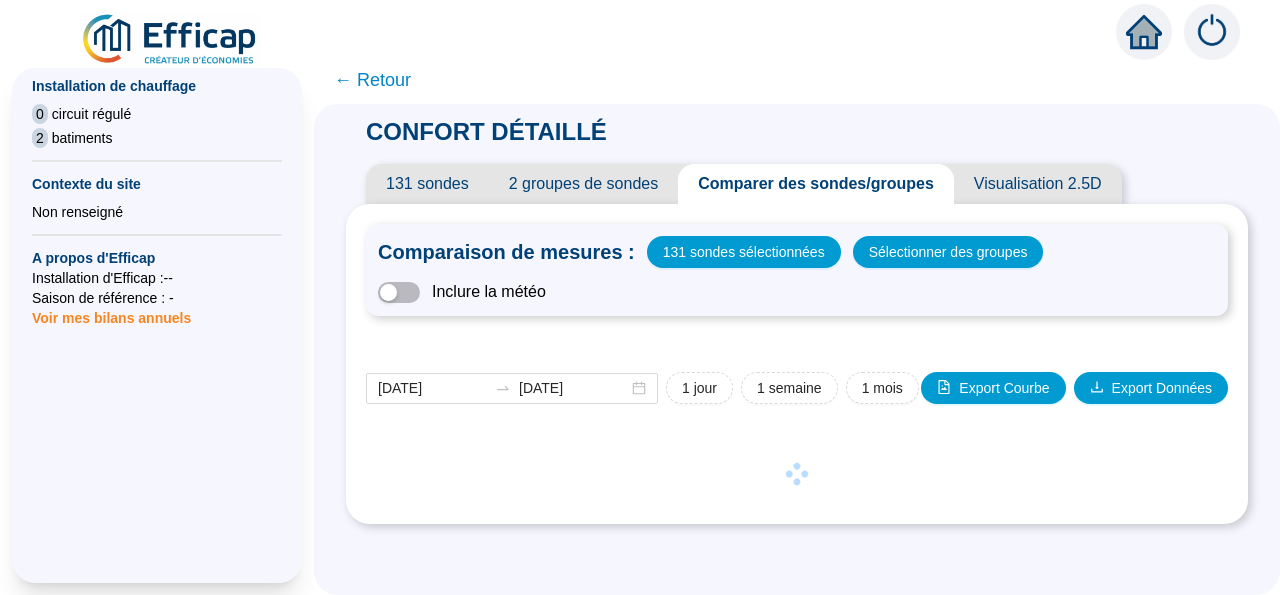 scroll, scrollTop: 0, scrollLeft: 0, axis: both 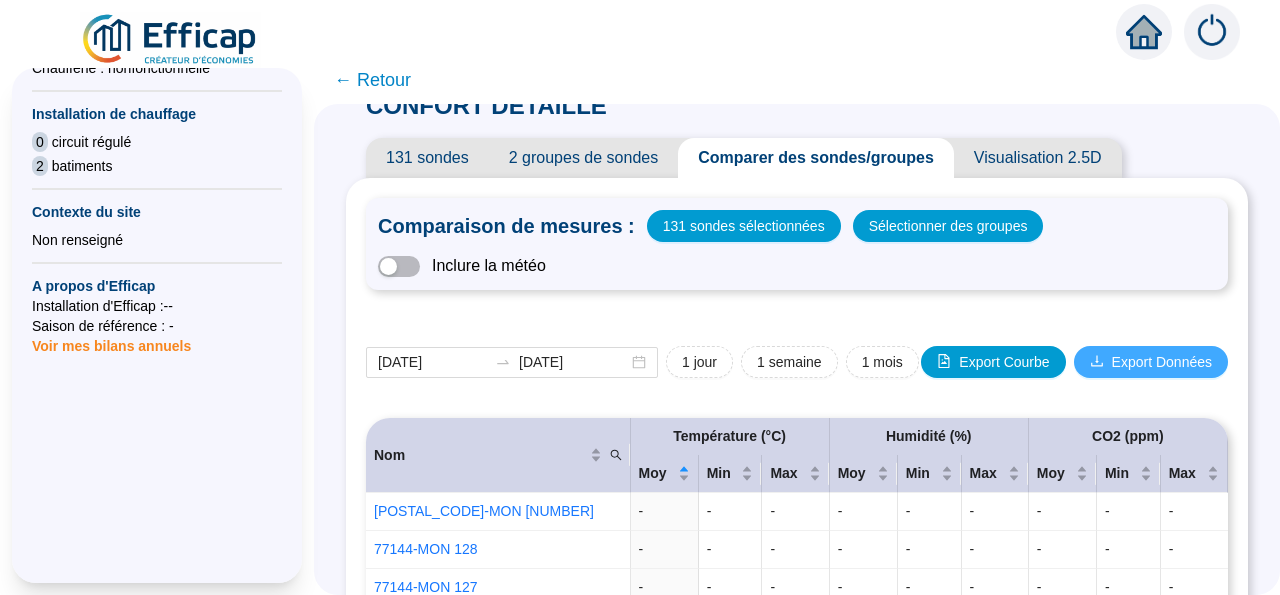 click on "Export Données" at bounding box center (1162, 362) 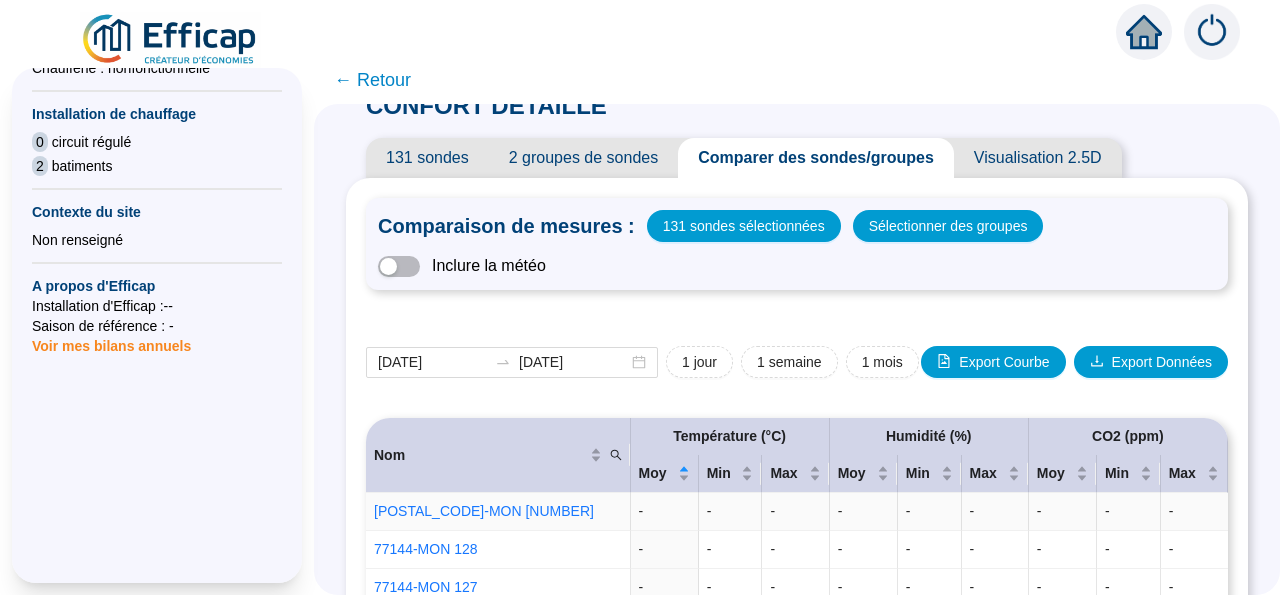 scroll, scrollTop: 0, scrollLeft: 0, axis: both 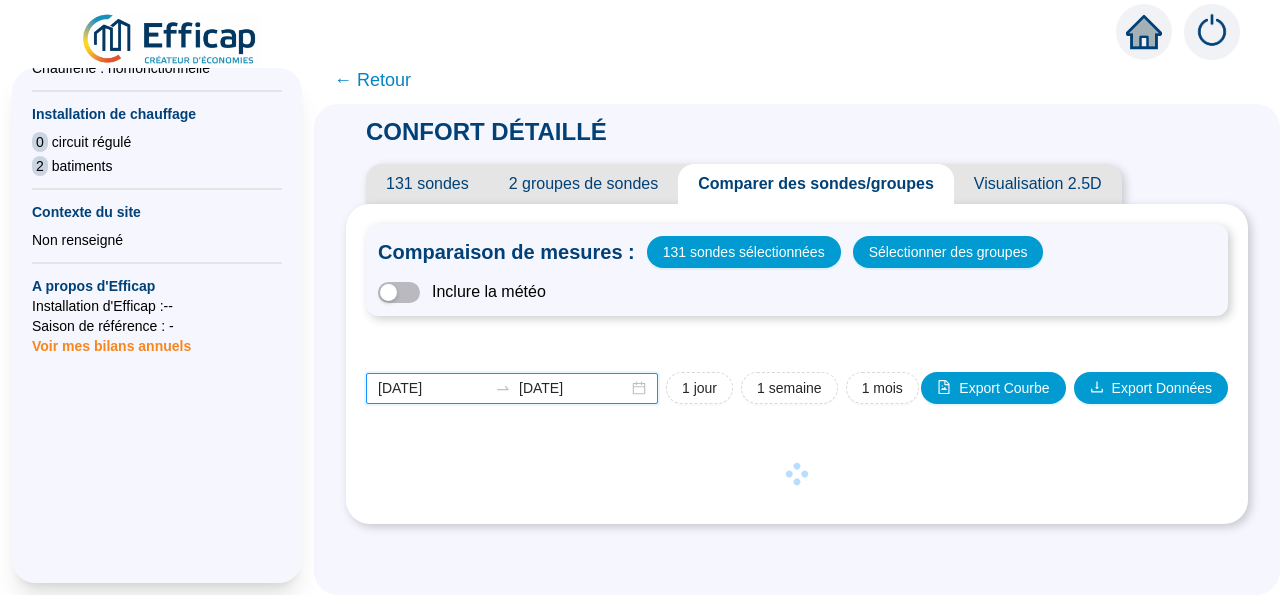 click on "2025-07-01" at bounding box center [432, 388] 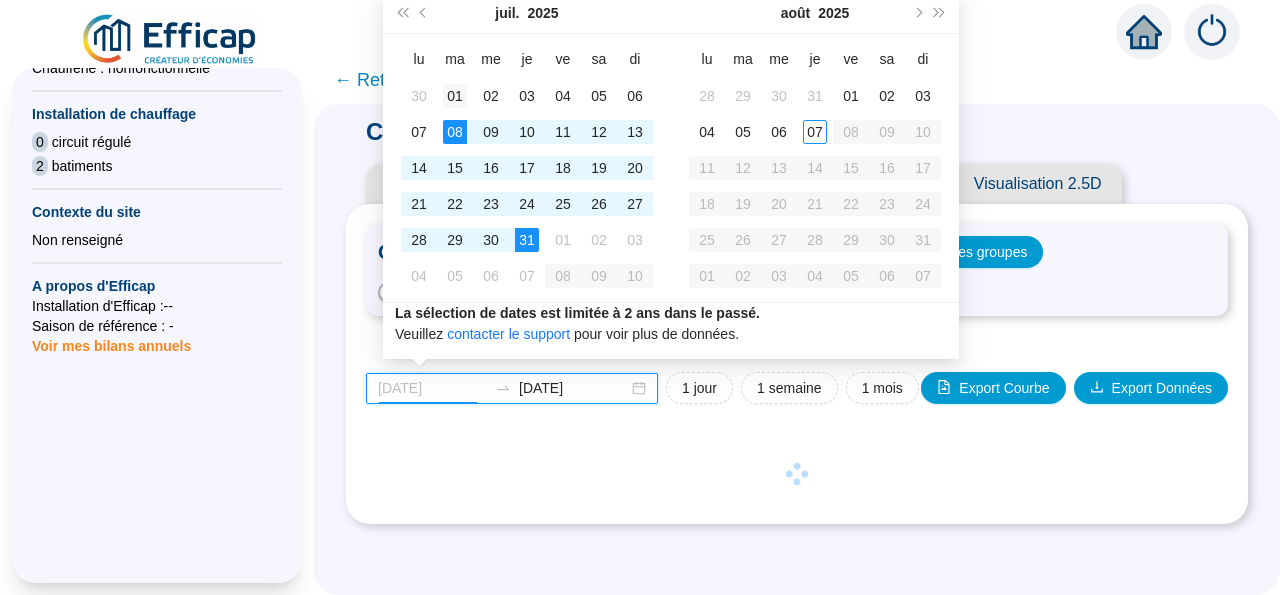 type on "2025-07-01" 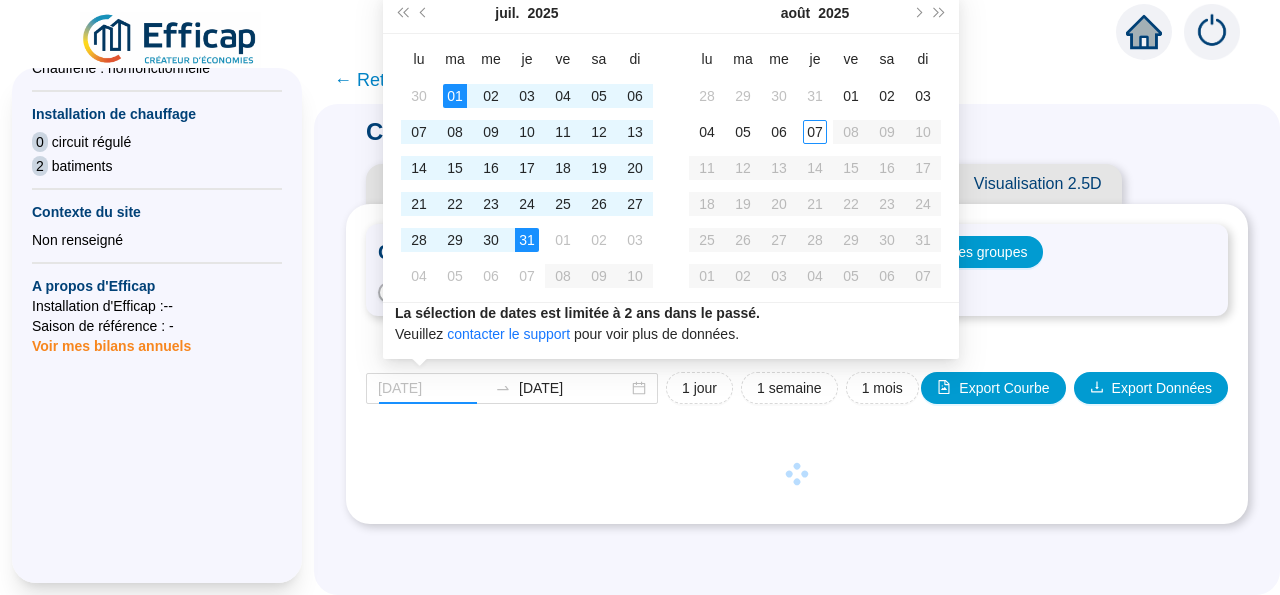 click on "01" at bounding box center (455, 96) 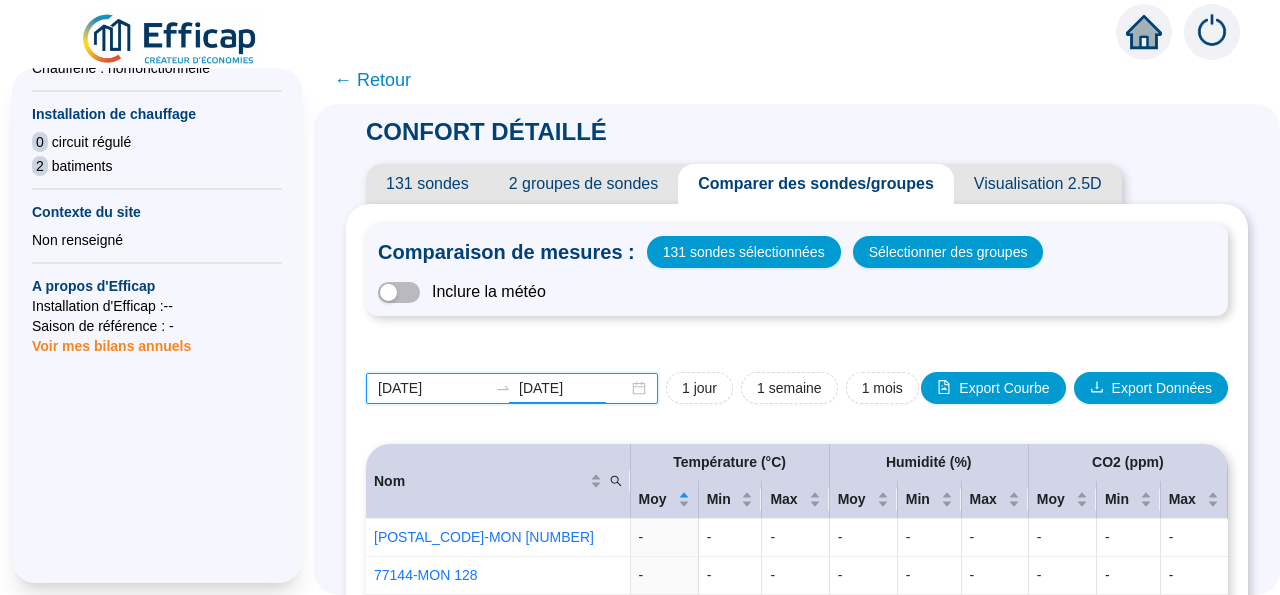 click on "2025-07-31" at bounding box center (573, 388) 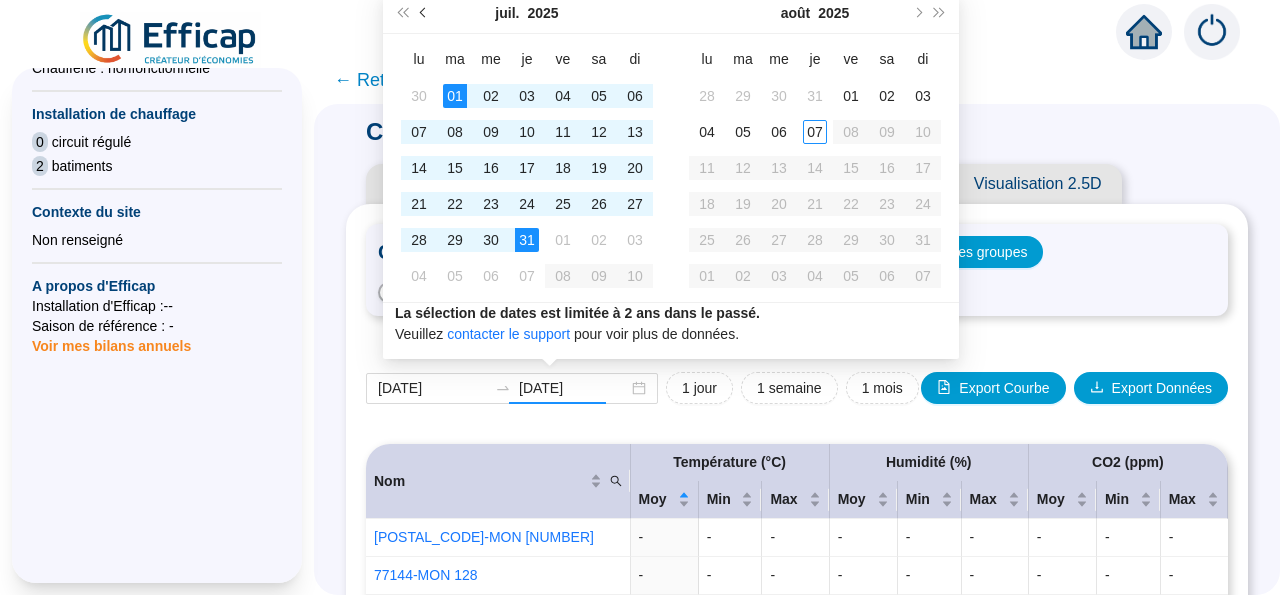 click at bounding box center [425, 13] 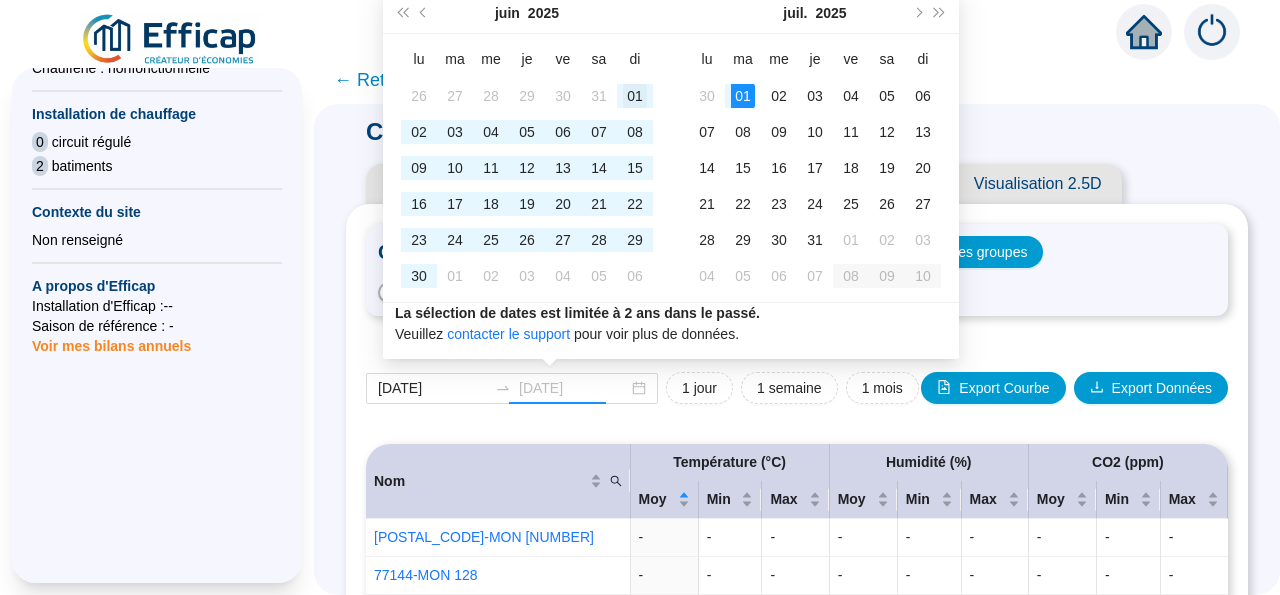 type on "[DATE]" 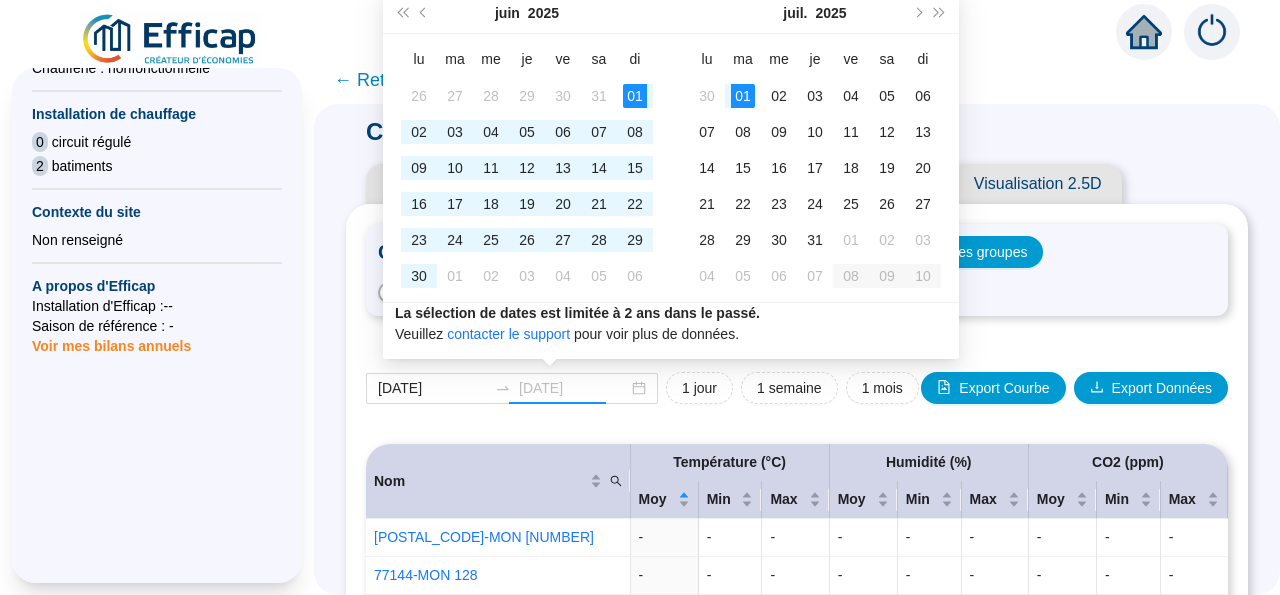 click on "01" at bounding box center (635, 96) 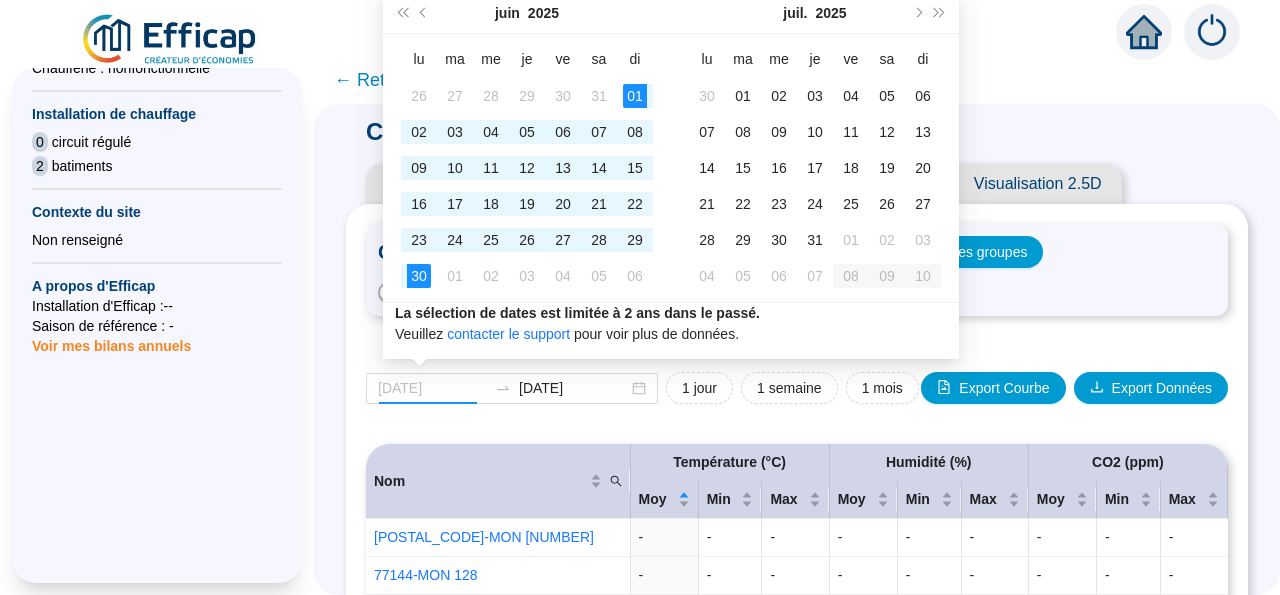 click on "30" at bounding box center [419, 276] 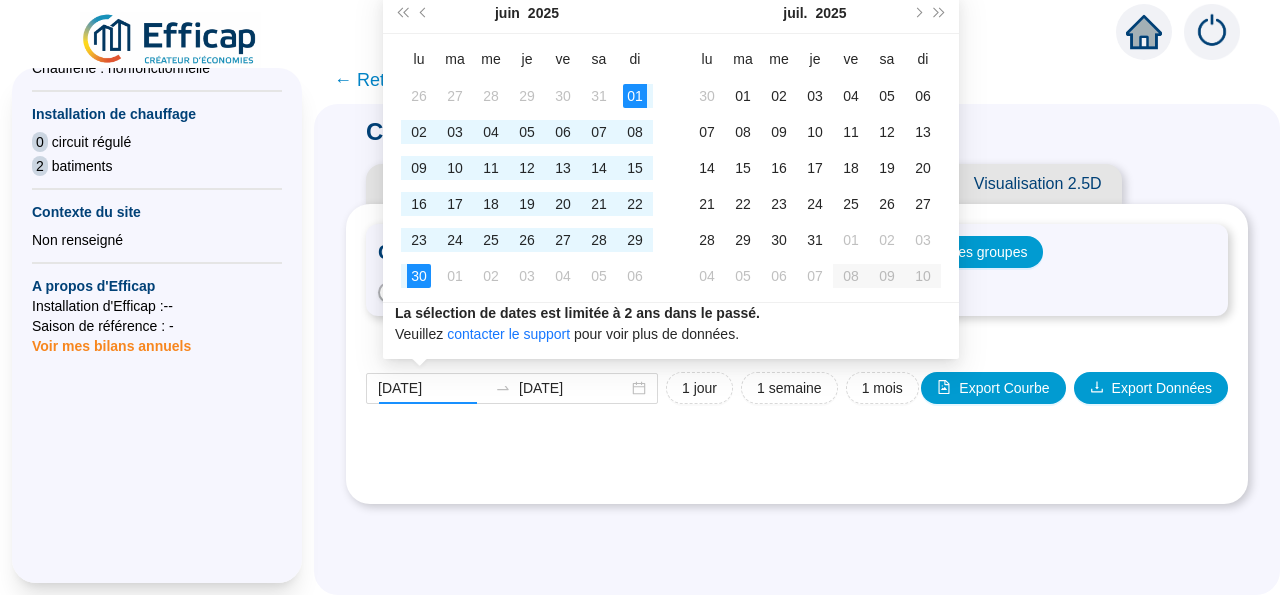 type on "[DATE]" 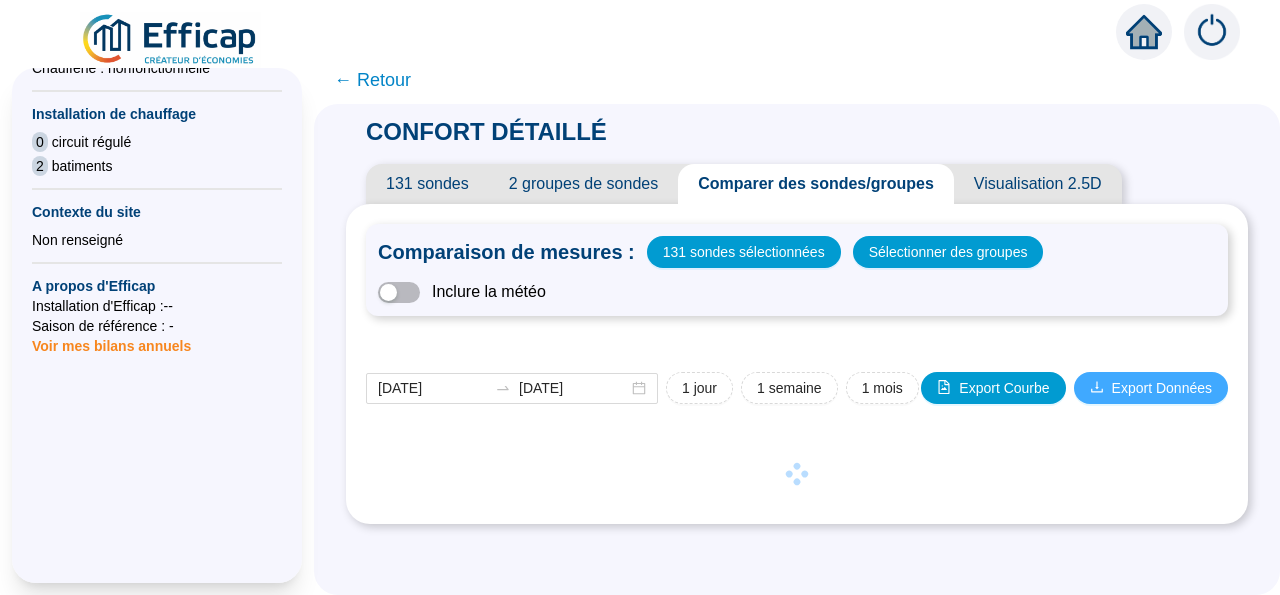 click on "Export Données" at bounding box center (1162, 388) 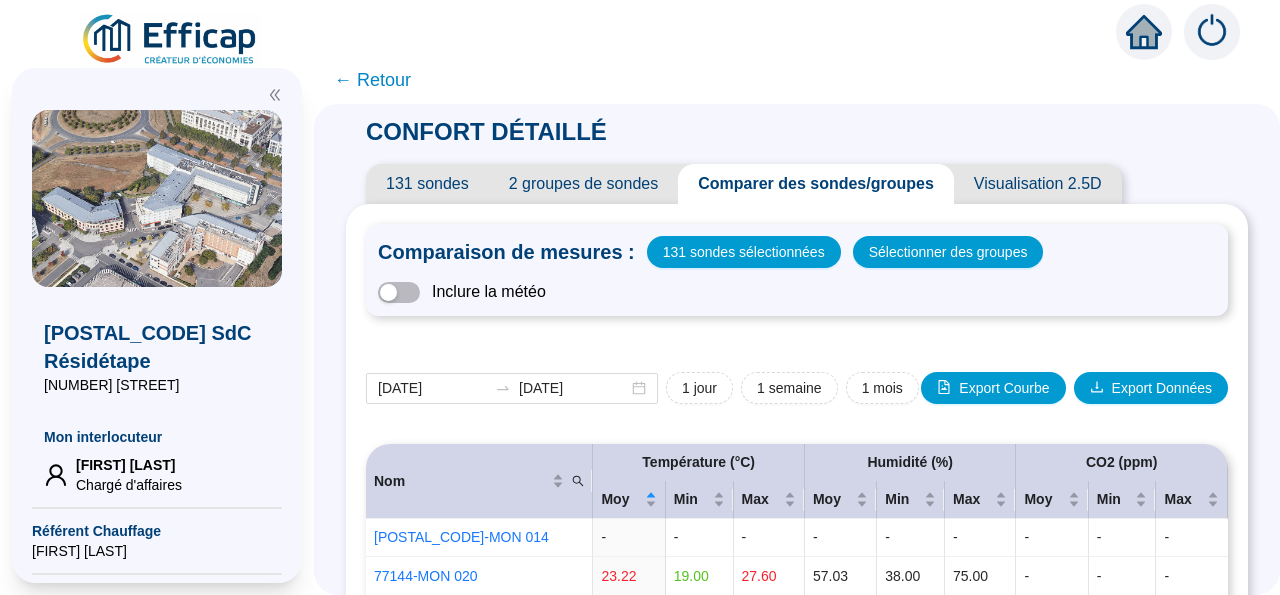 scroll, scrollTop: 0, scrollLeft: 0, axis: both 